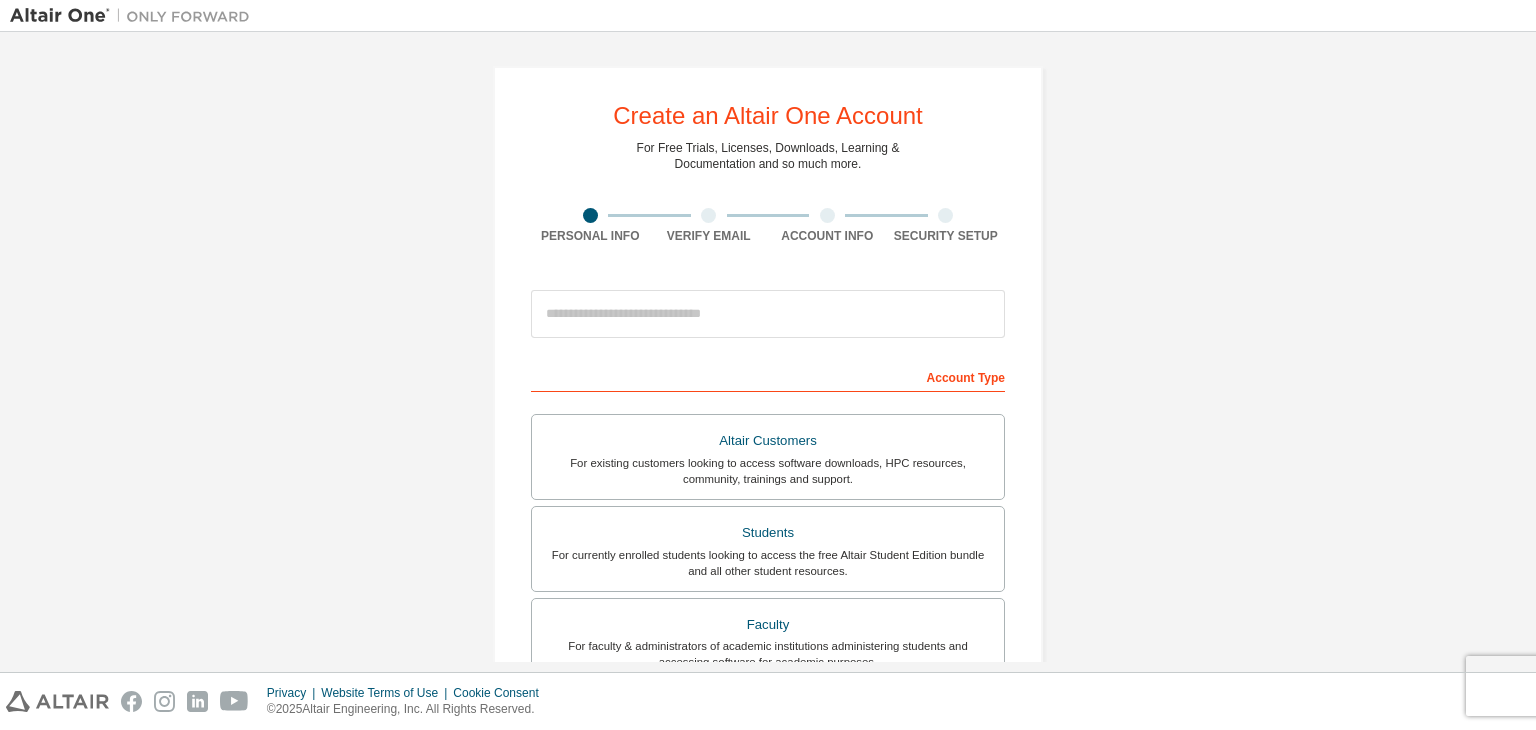 scroll, scrollTop: 0, scrollLeft: 0, axis: both 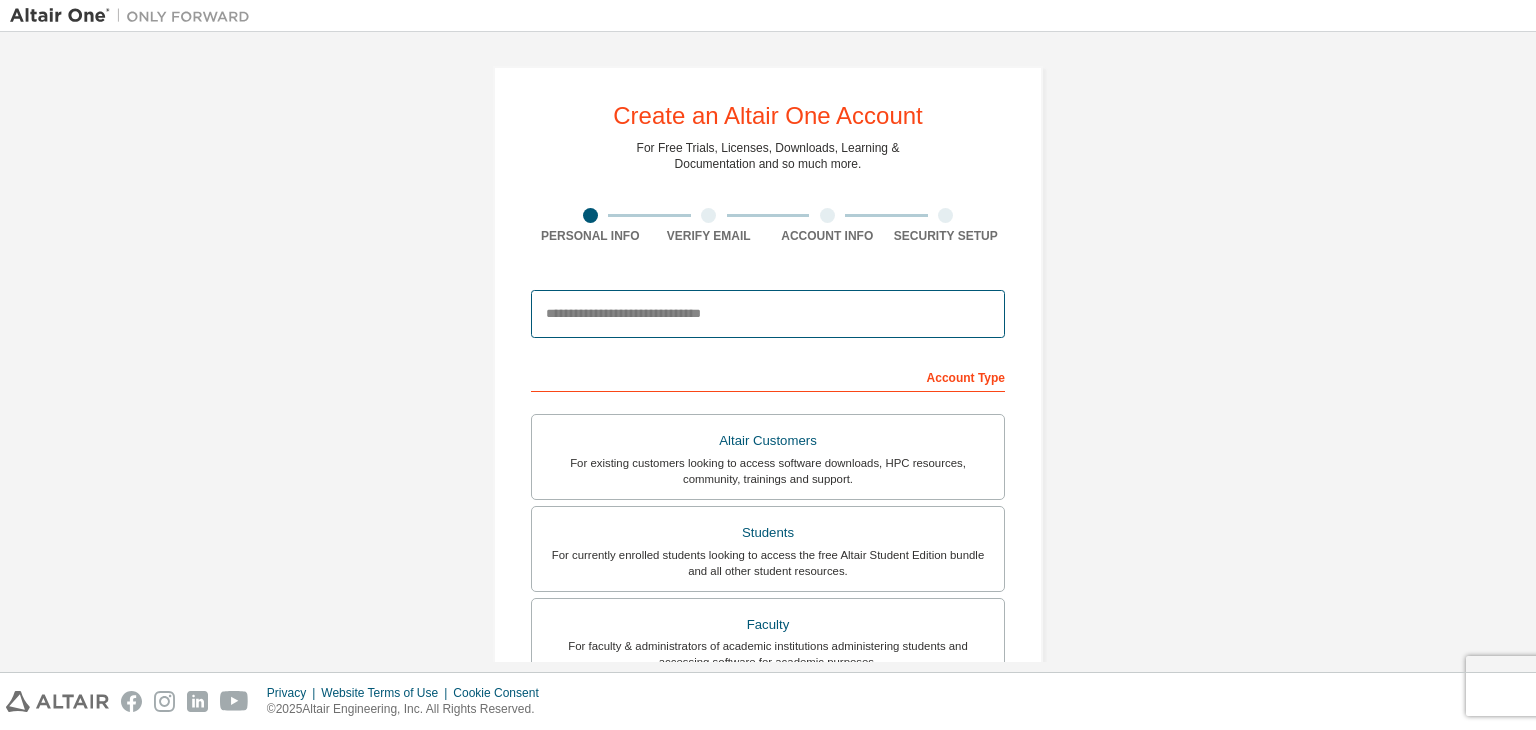 click at bounding box center [768, 314] 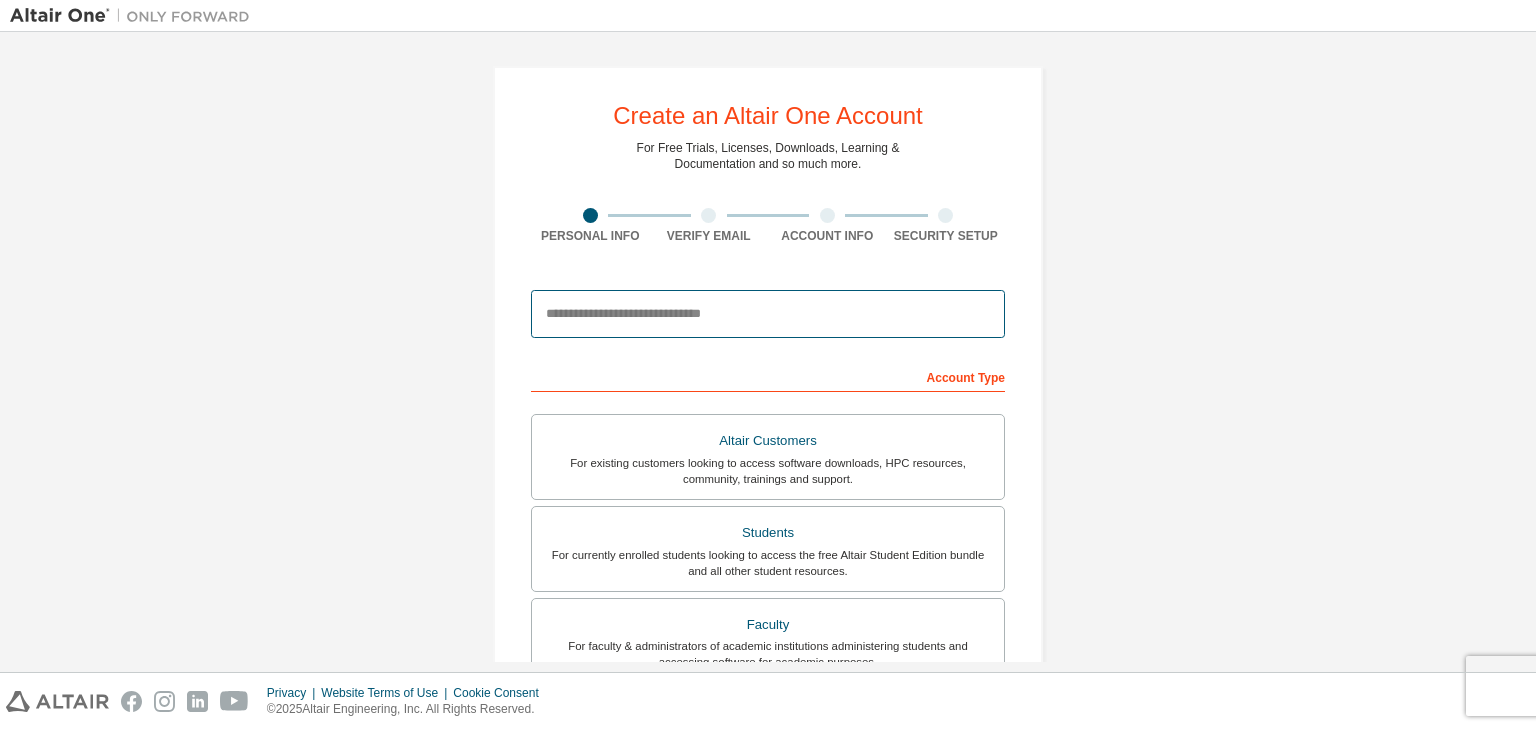 type on "**********" 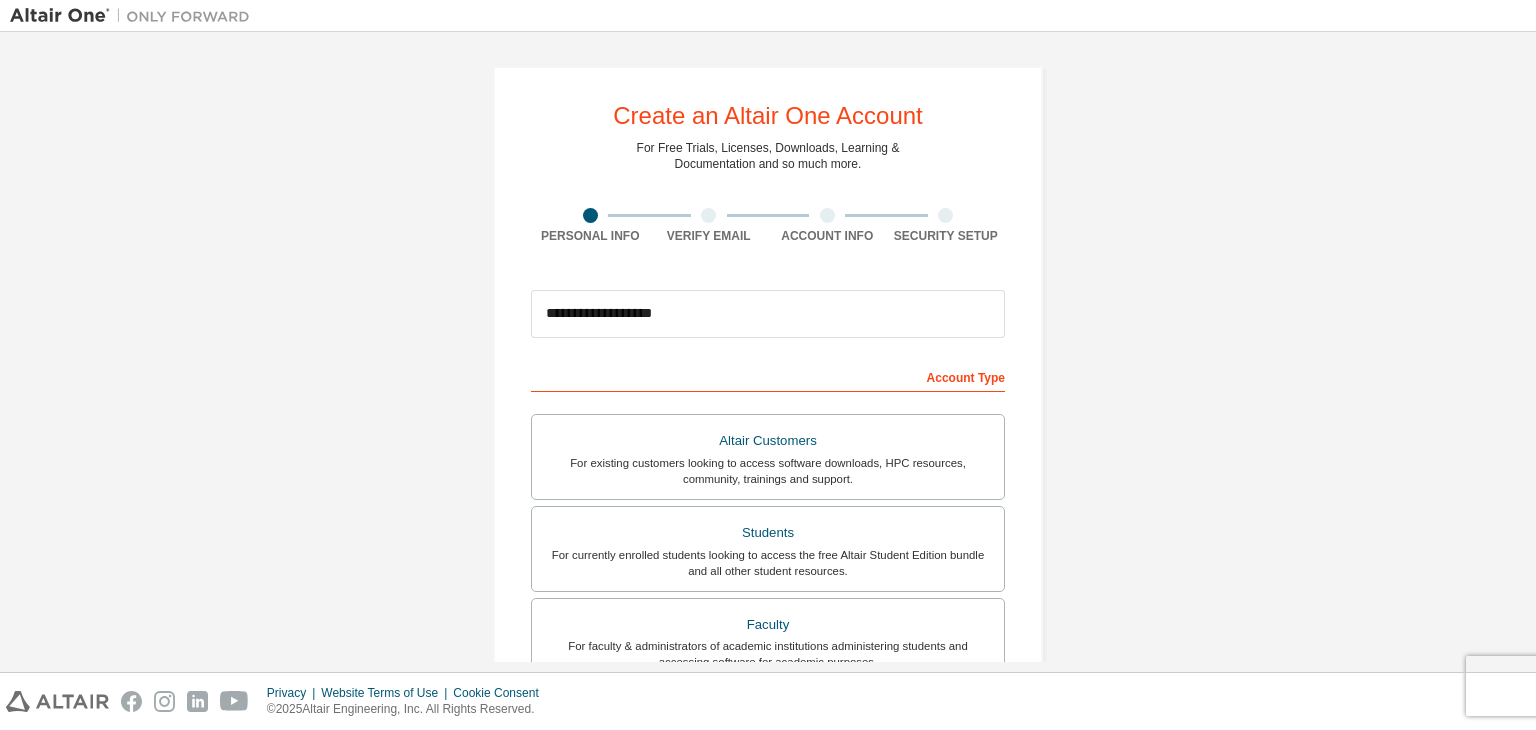 type on "*****" 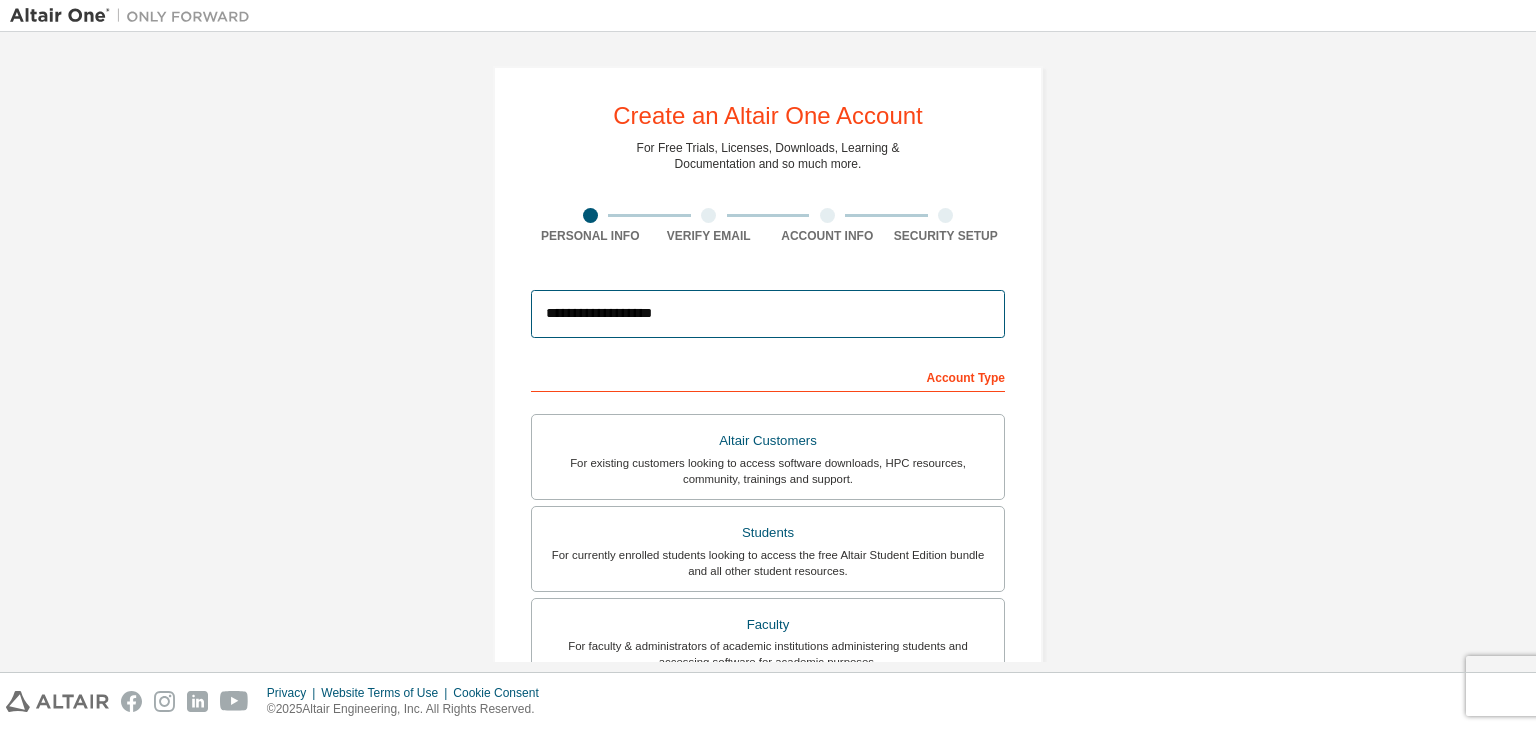 click on "**********" at bounding box center [768, 314] 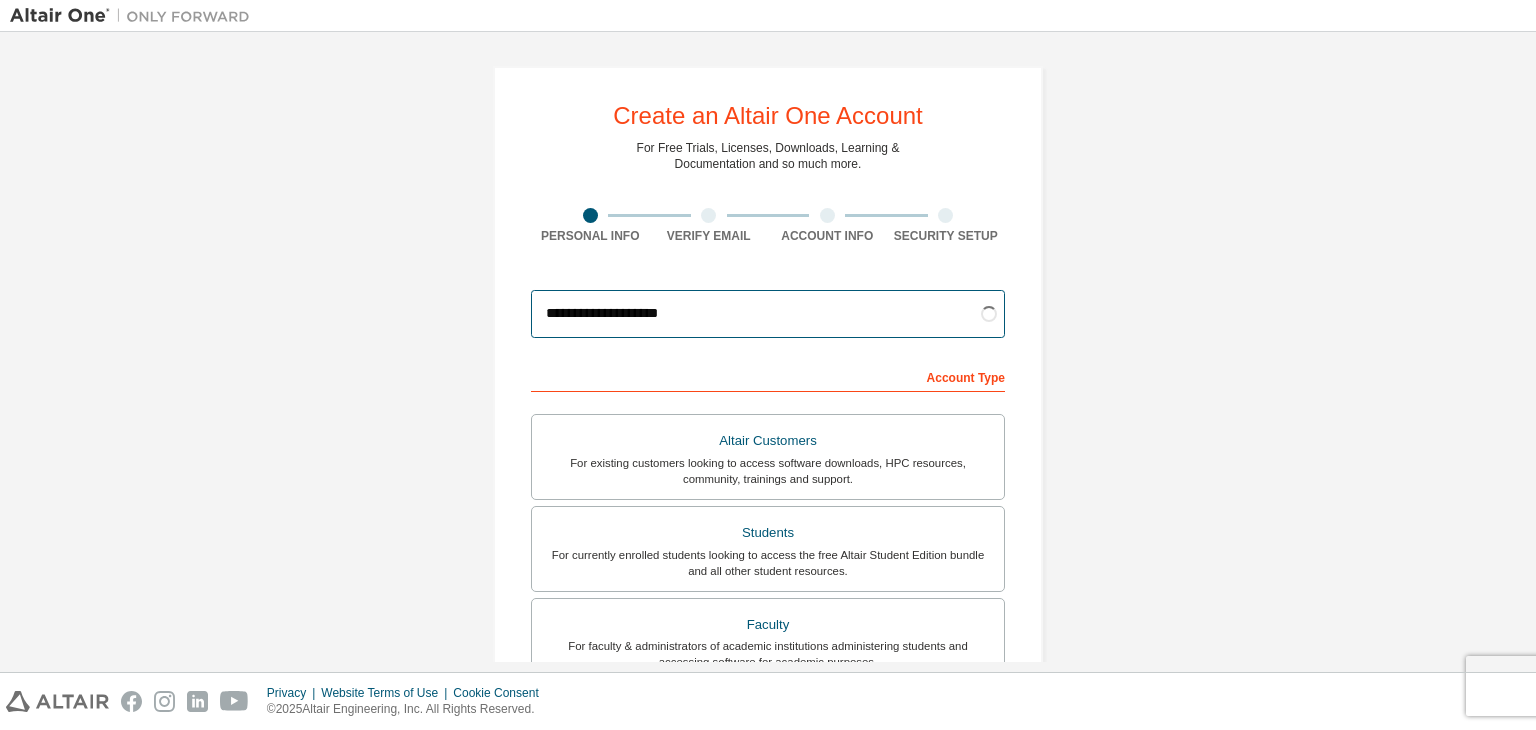 type on "**********" 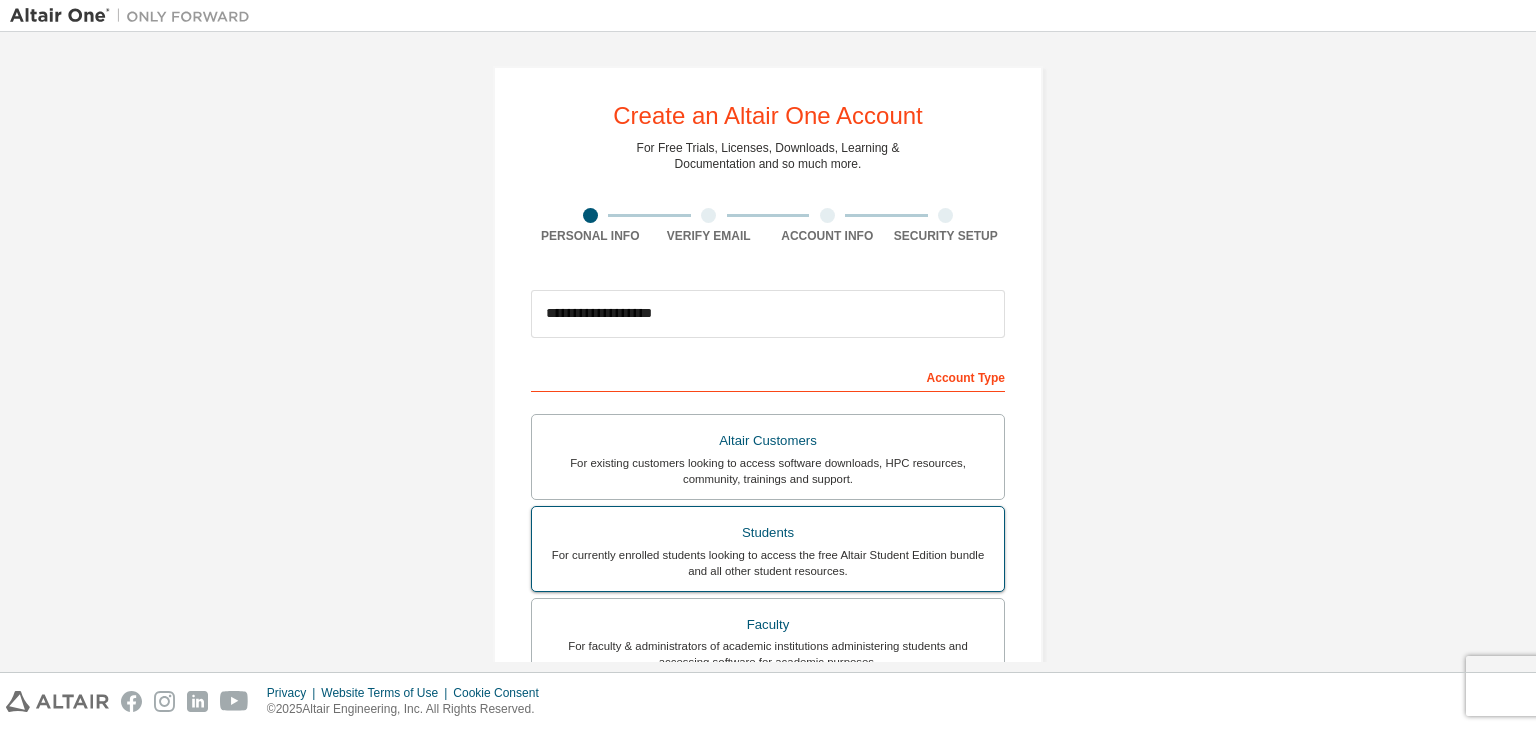 click on "Students" at bounding box center [768, 533] 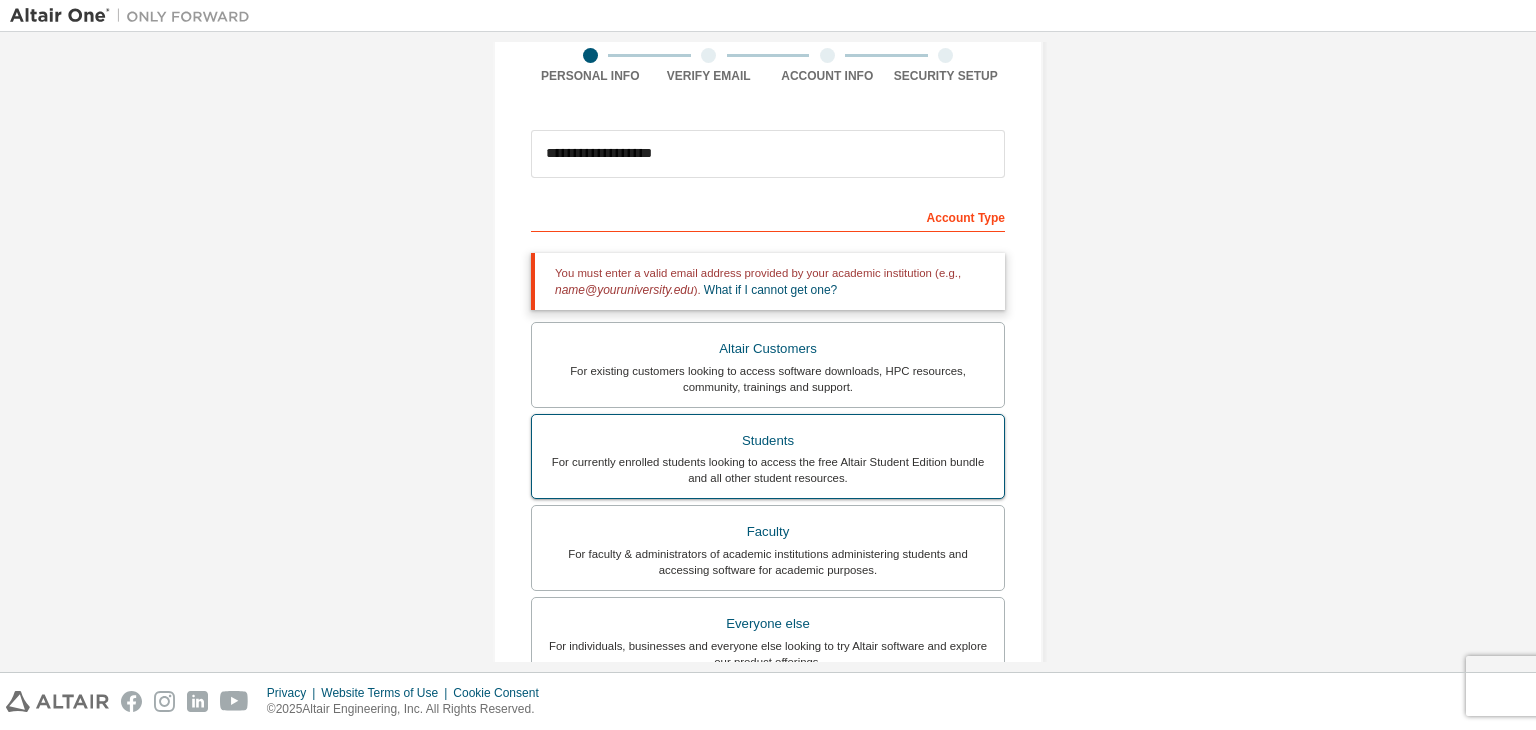 scroll, scrollTop: 167, scrollLeft: 0, axis: vertical 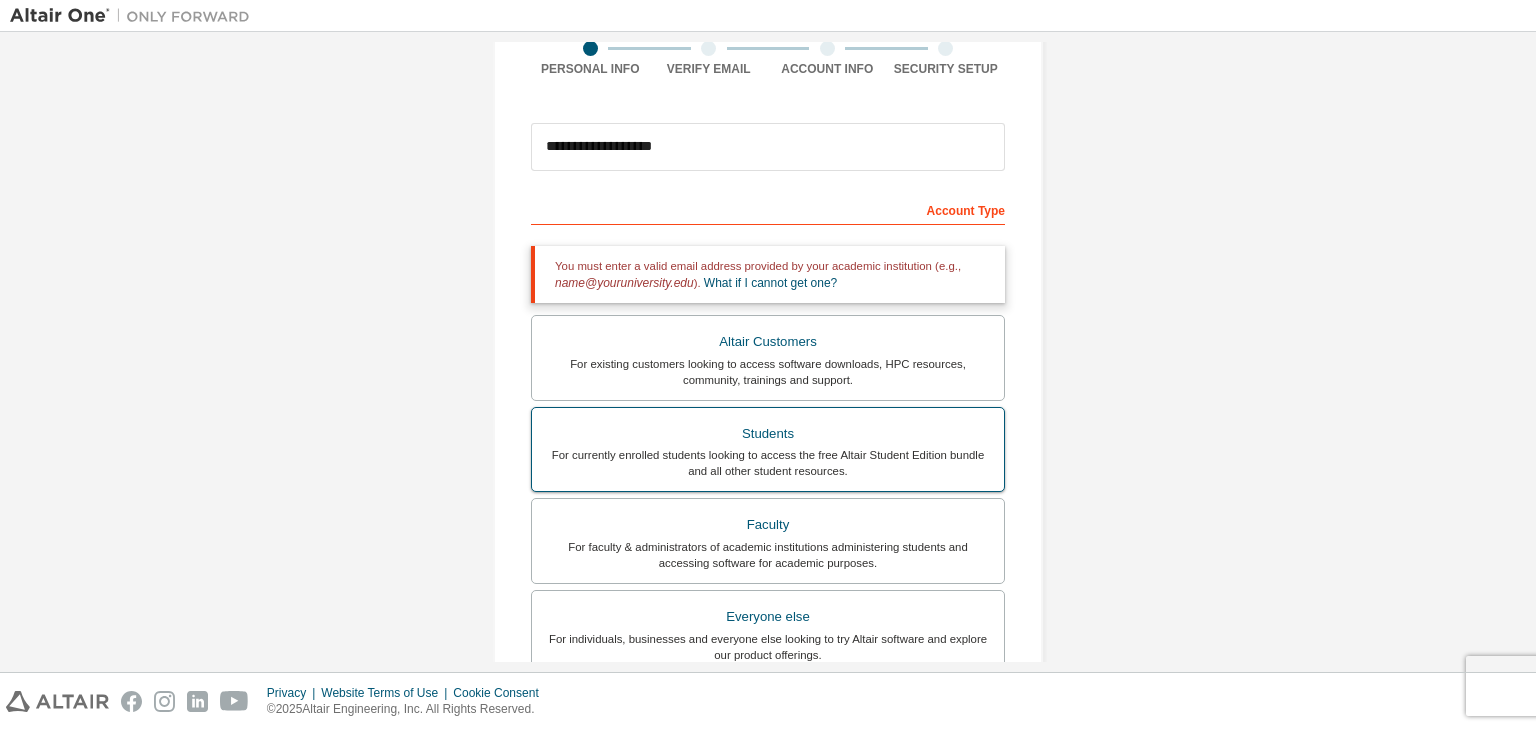 click on "For currently enrolled students looking to access the free Altair Student Edition bundle and all other student resources." at bounding box center (768, 463) 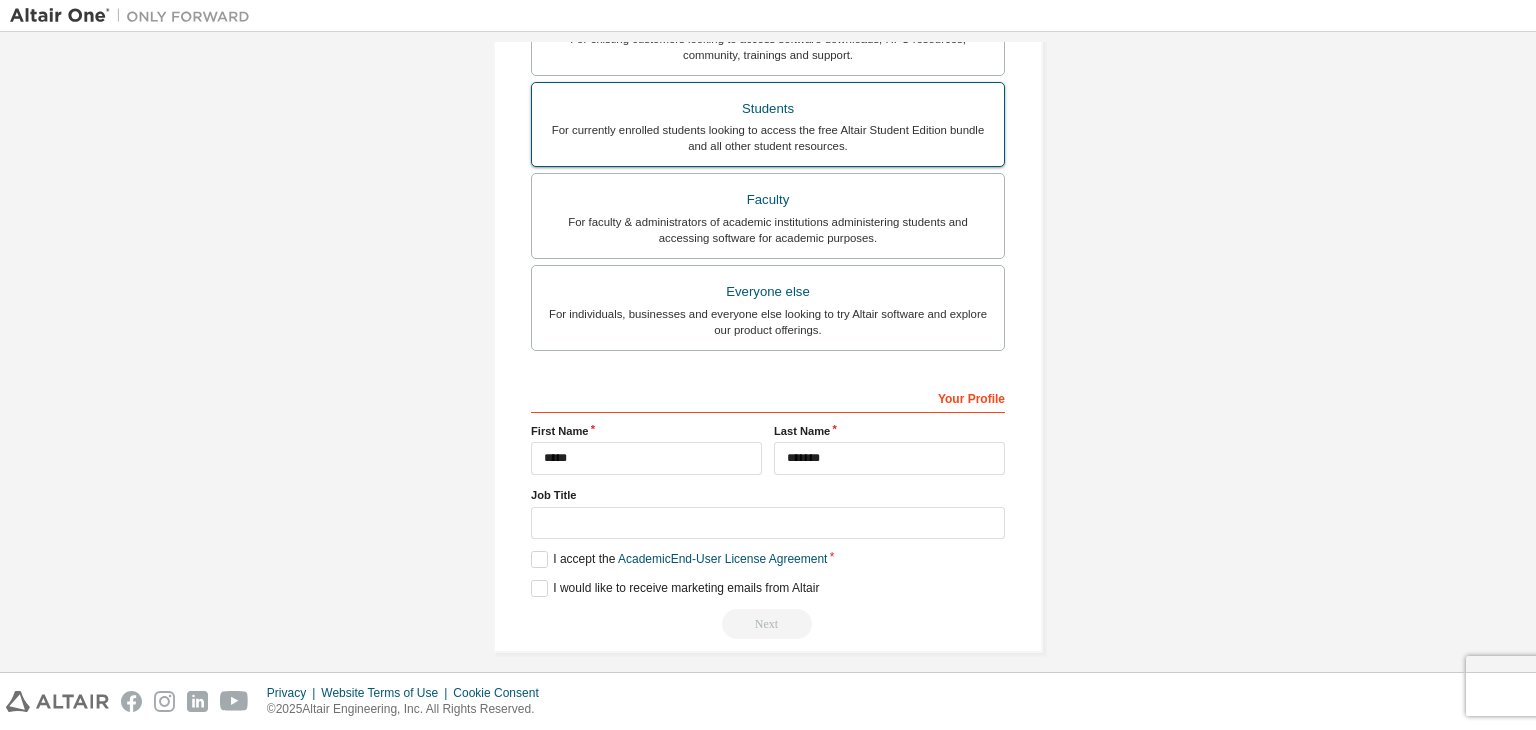 scroll, scrollTop: 498, scrollLeft: 0, axis: vertical 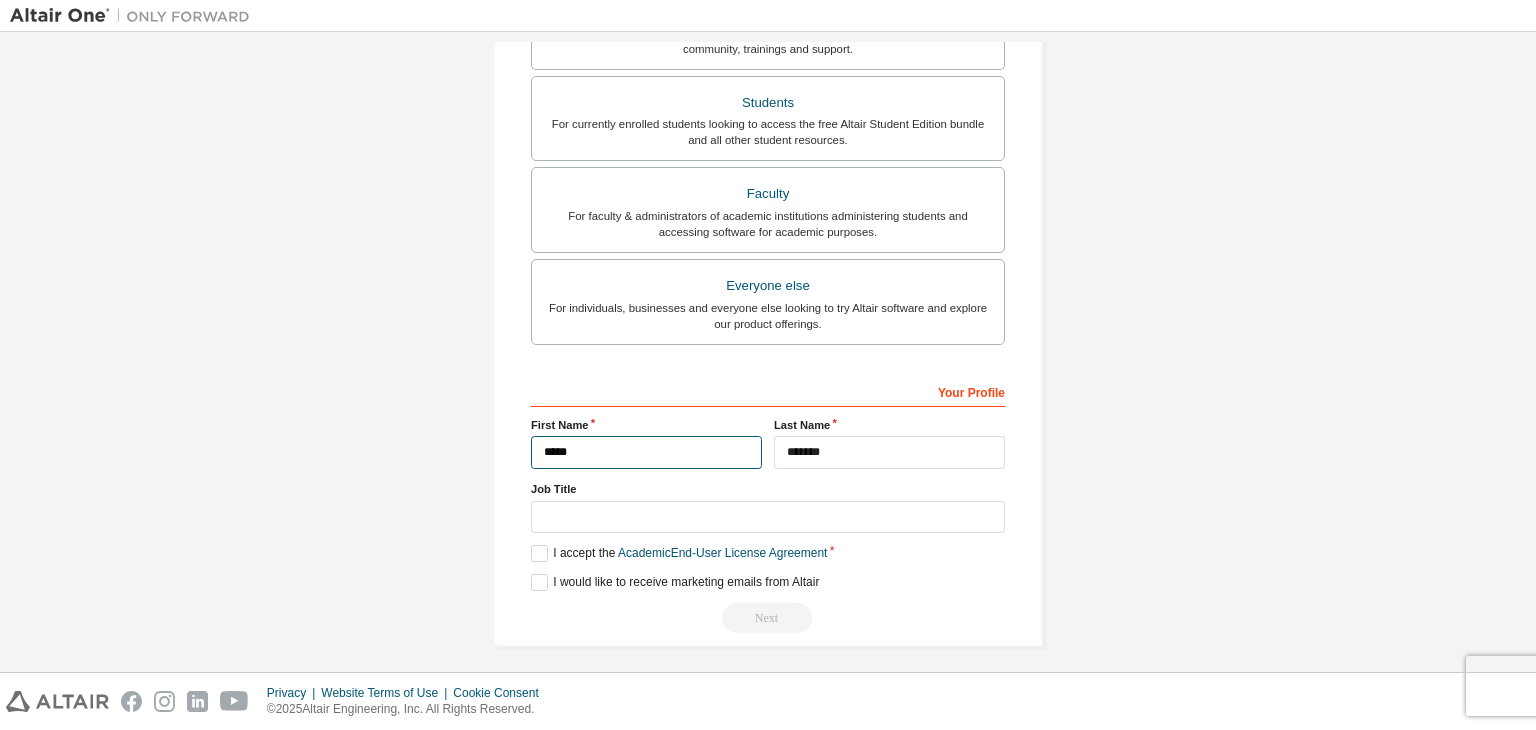 click on "*****" at bounding box center [646, 452] 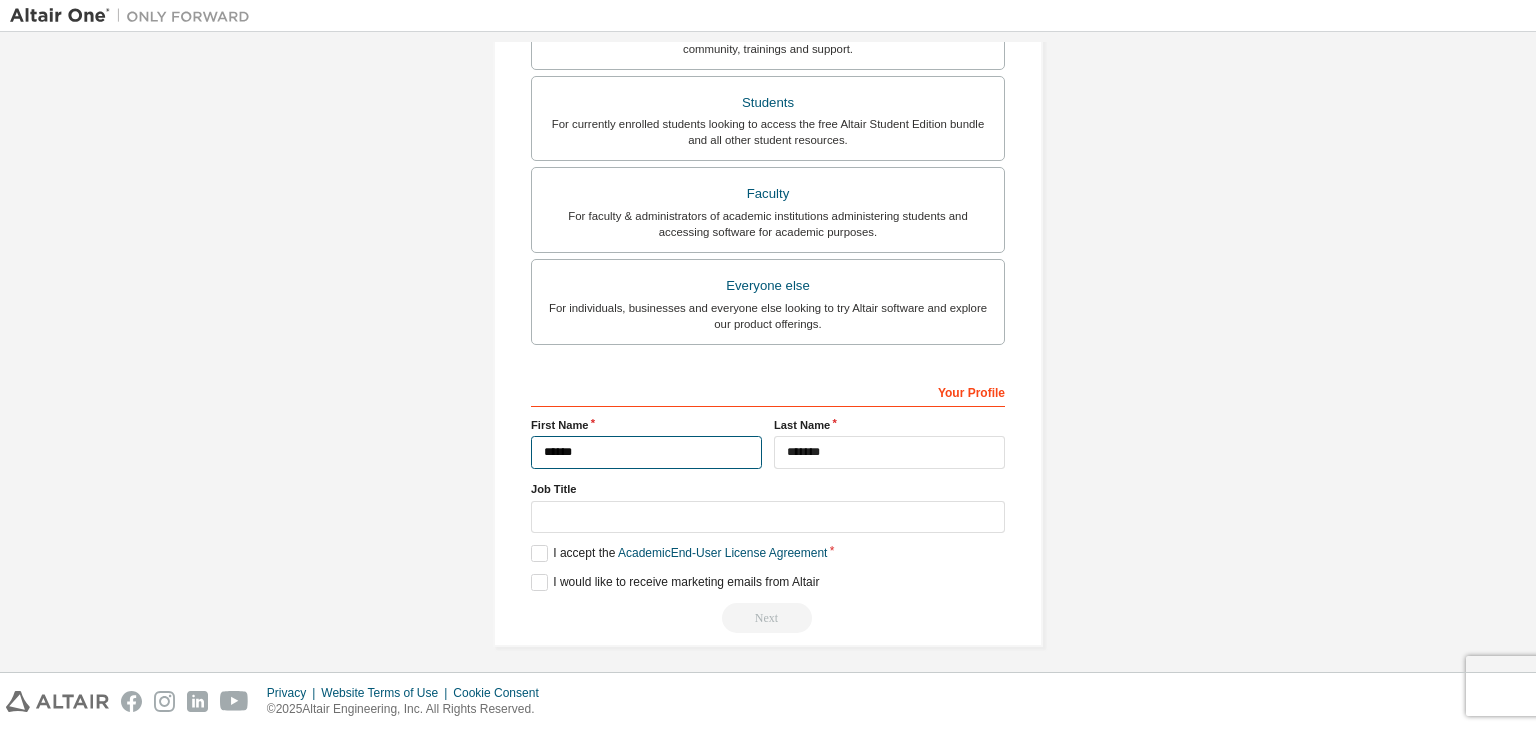 type on "*****" 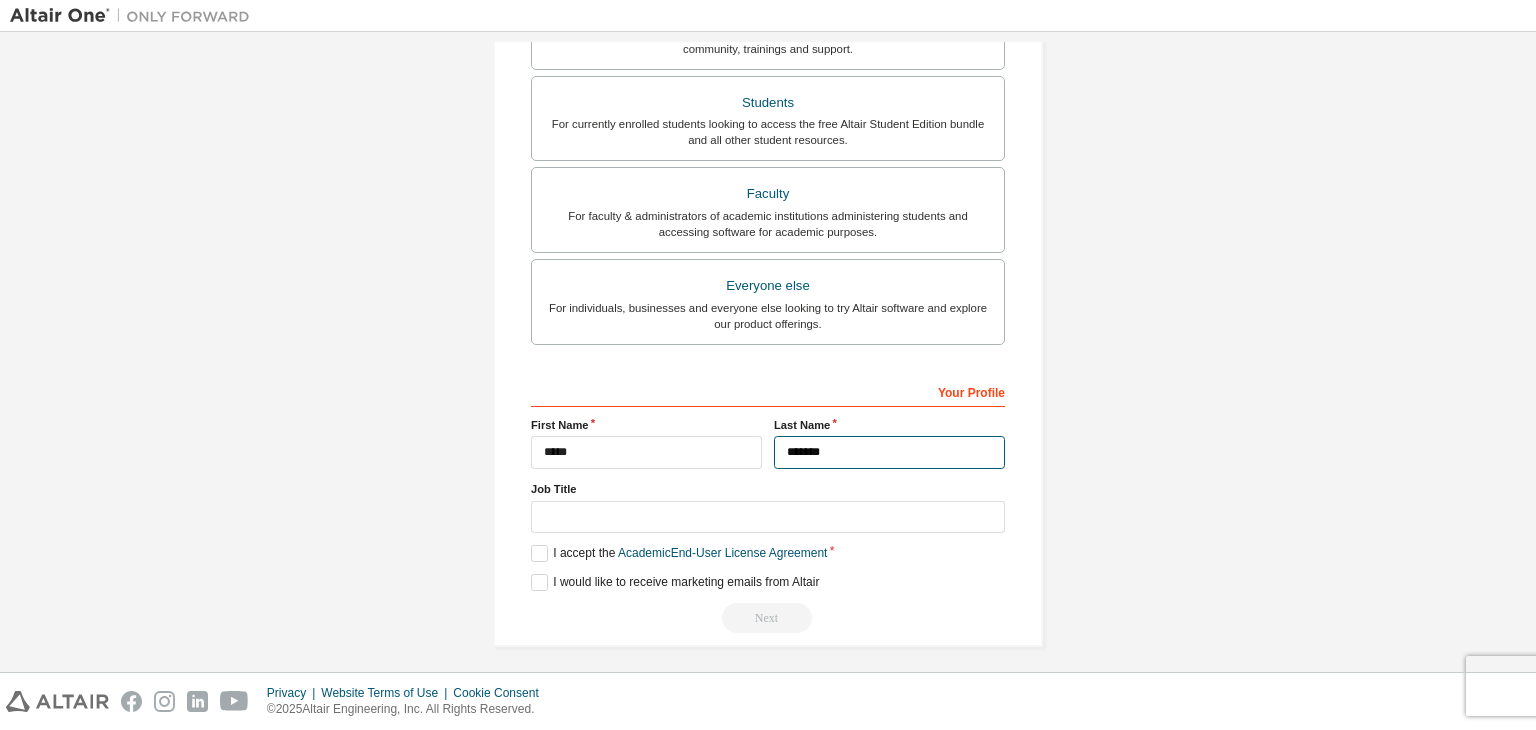 click on "*******" at bounding box center [889, 452] 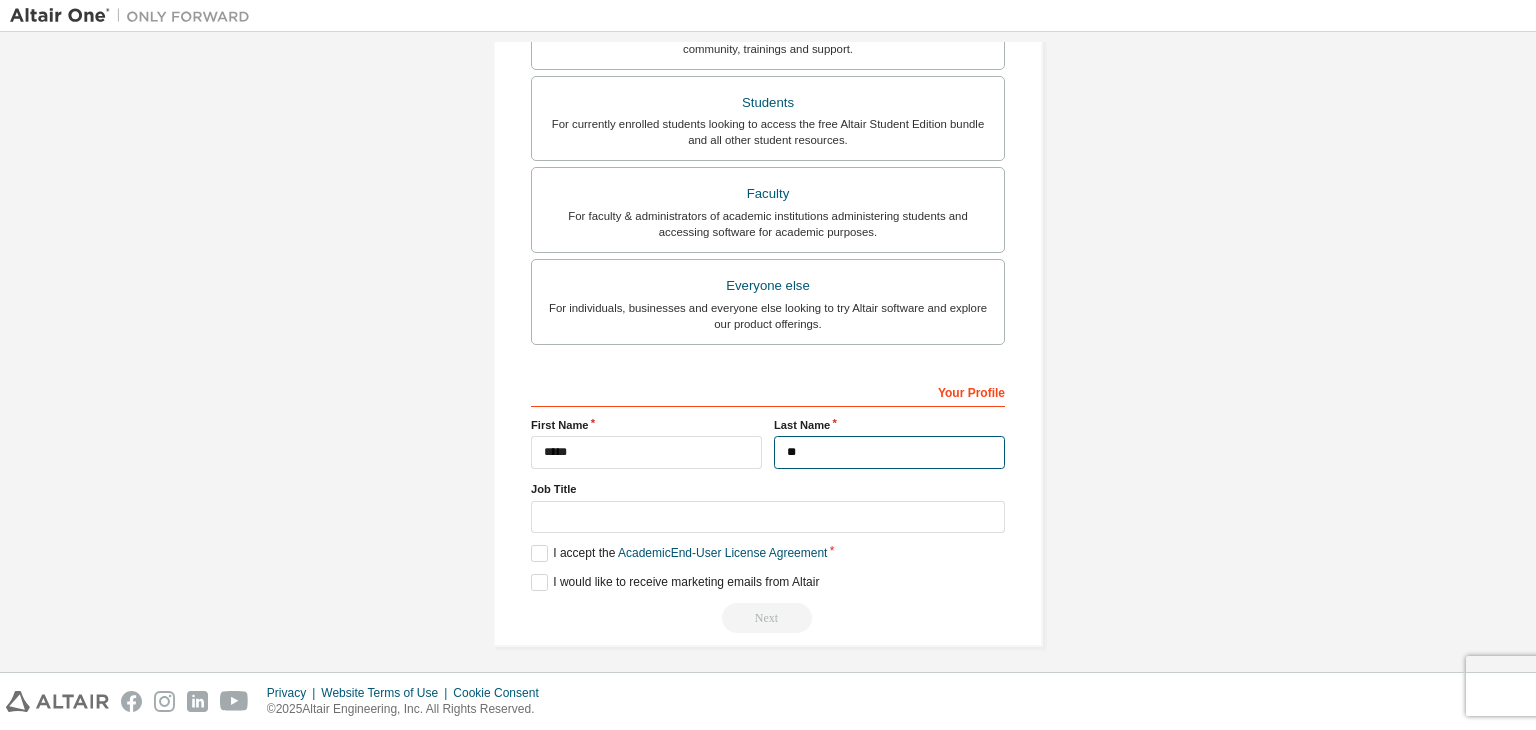 type on "*" 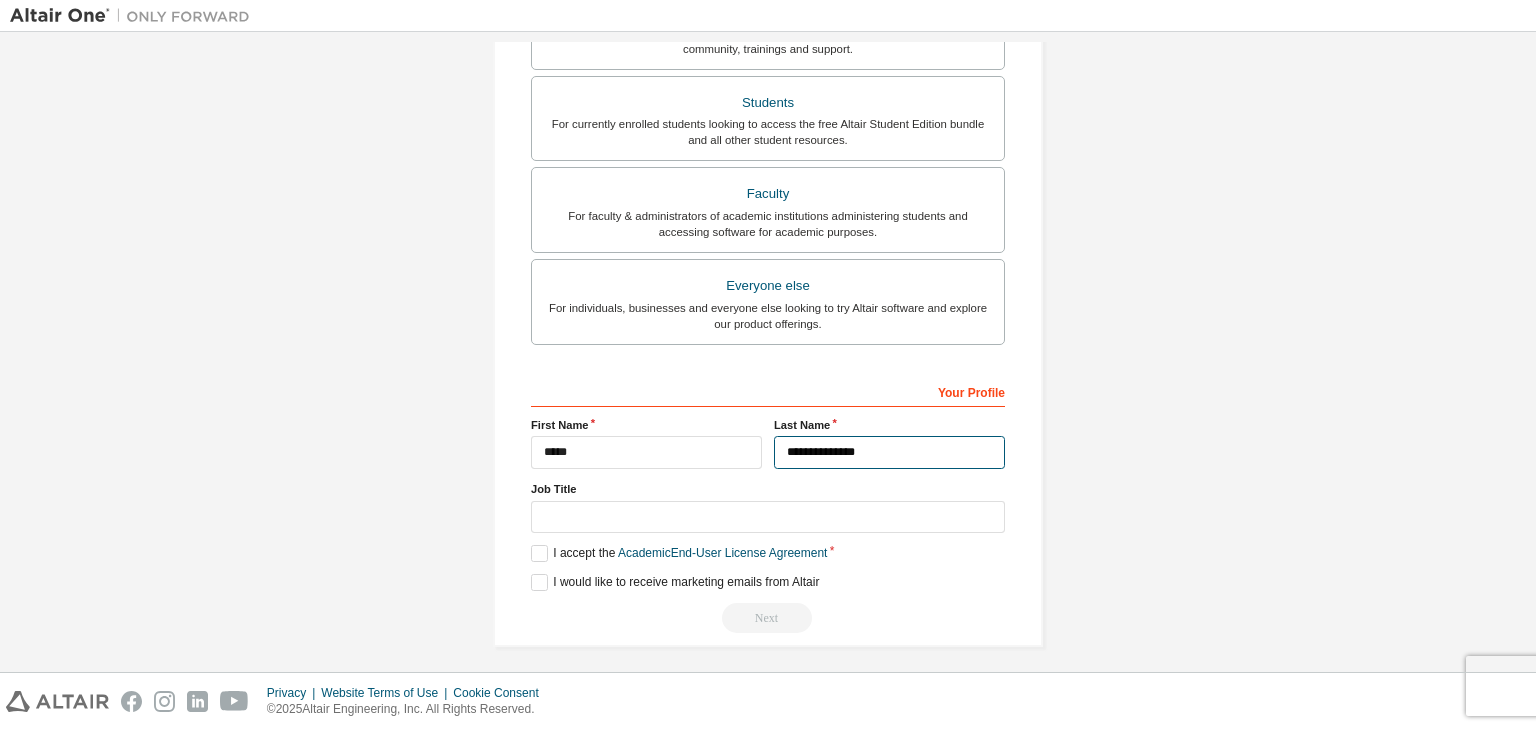 type on "**********" 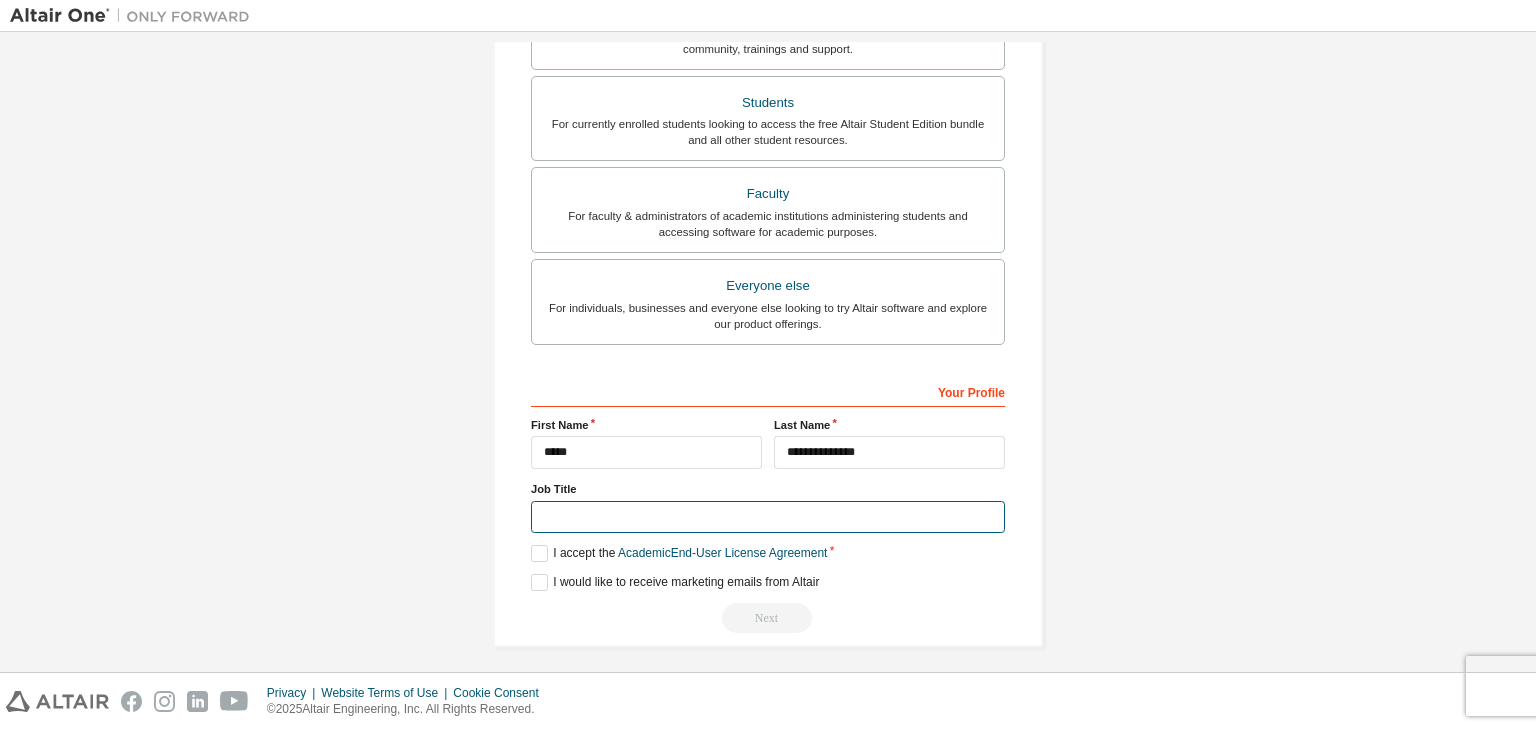 click at bounding box center [768, 517] 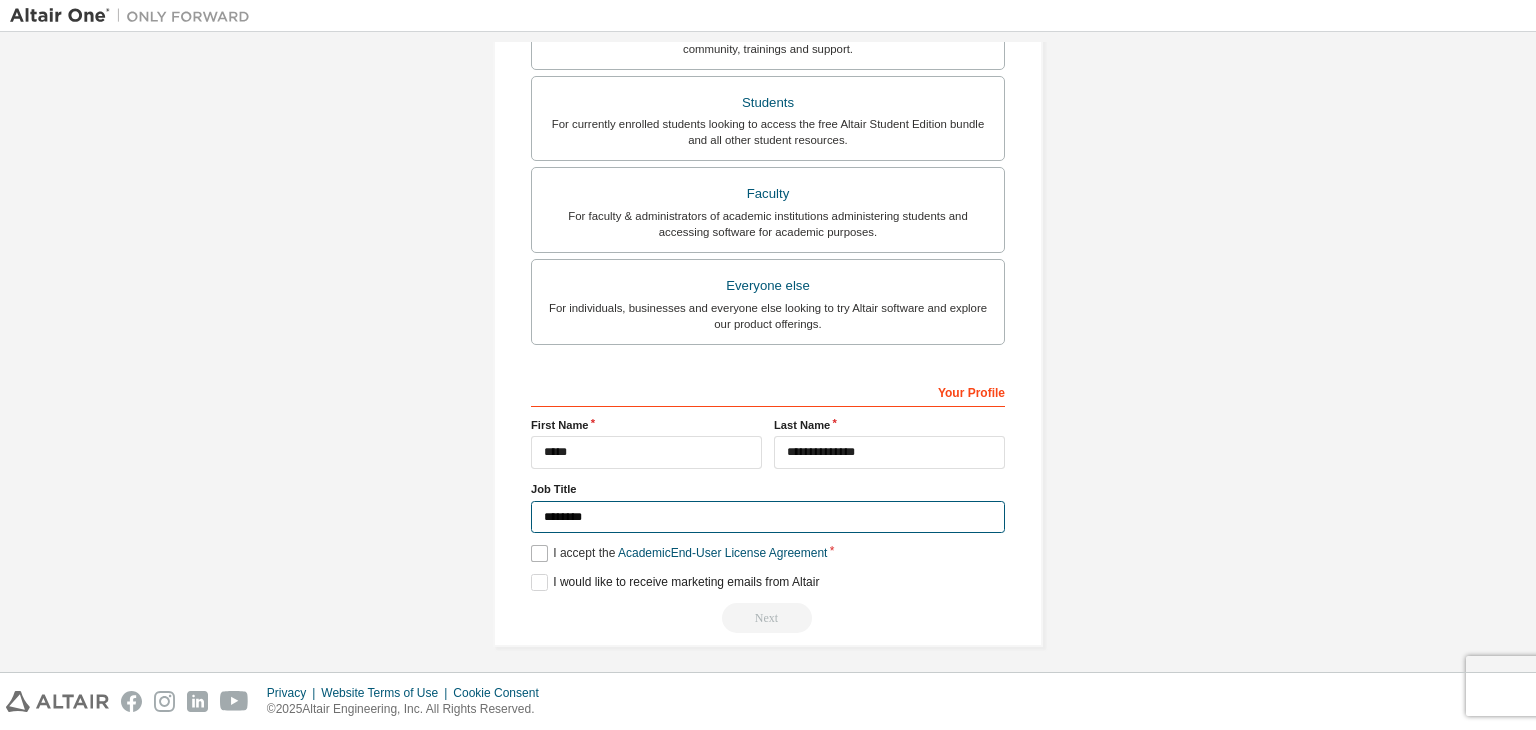 type on "********" 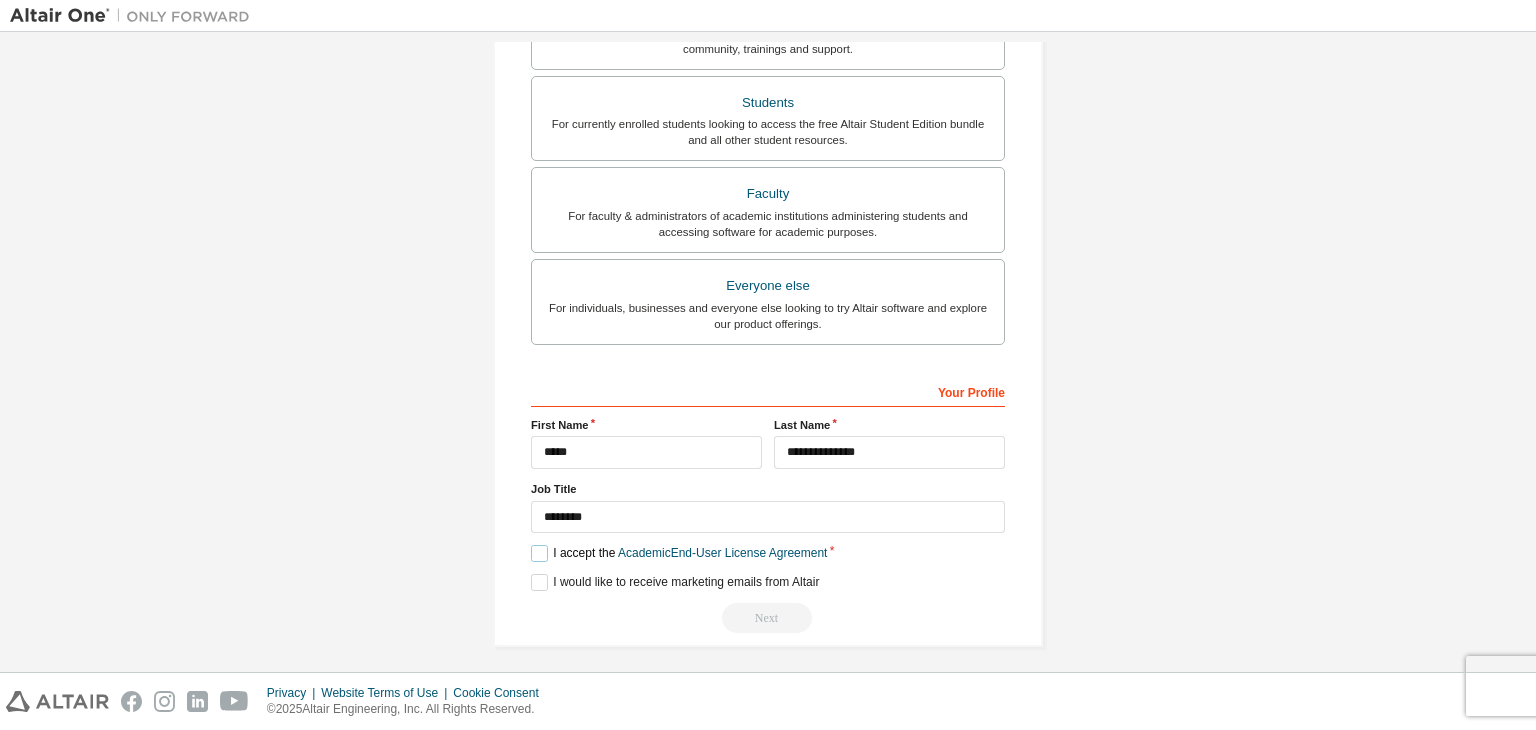 click on "I accept the   Academic   End-User License Agreement" at bounding box center (679, 553) 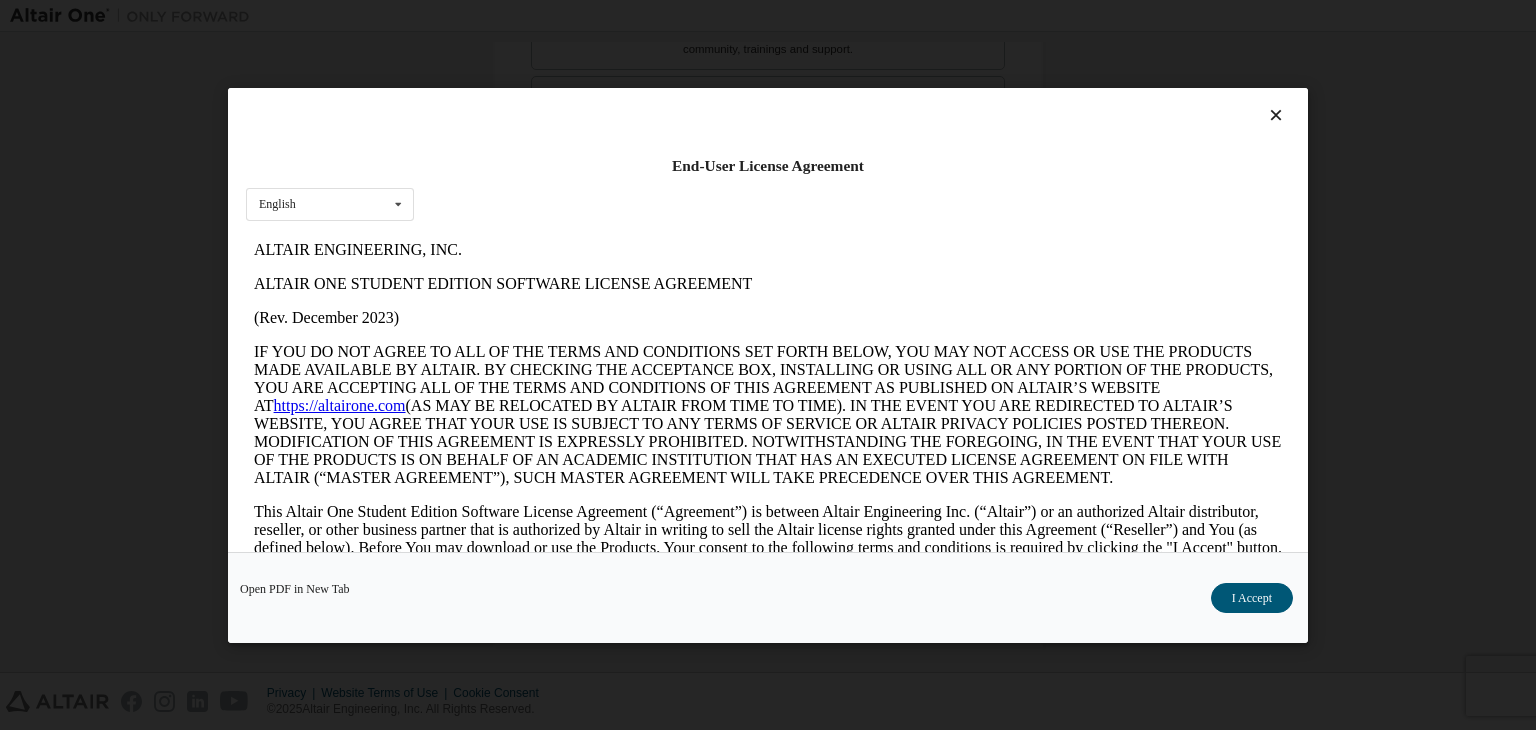 scroll, scrollTop: 0, scrollLeft: 0, axis: both 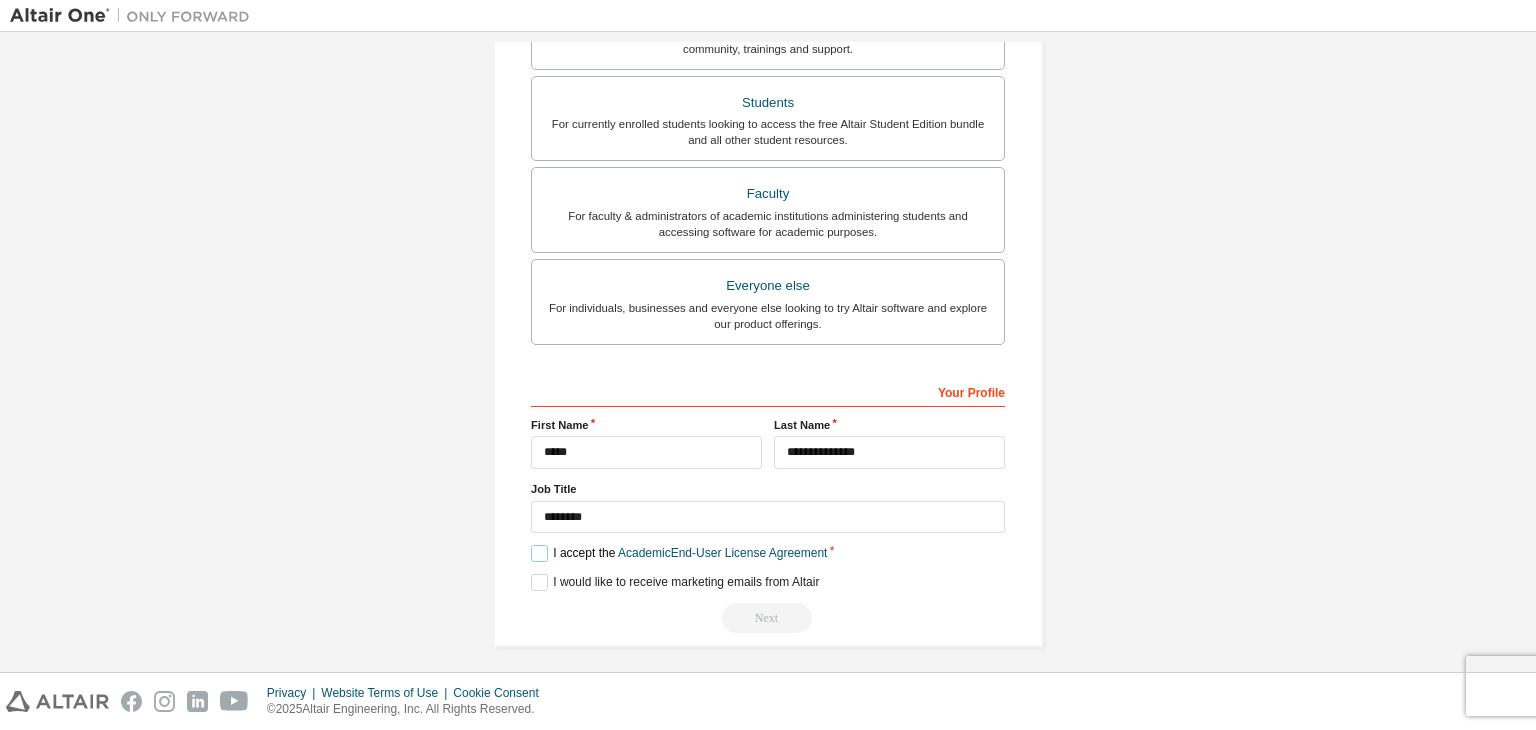 click on "I accept the   Academic   End-User License Agreement" at bounding box center (679, 553) 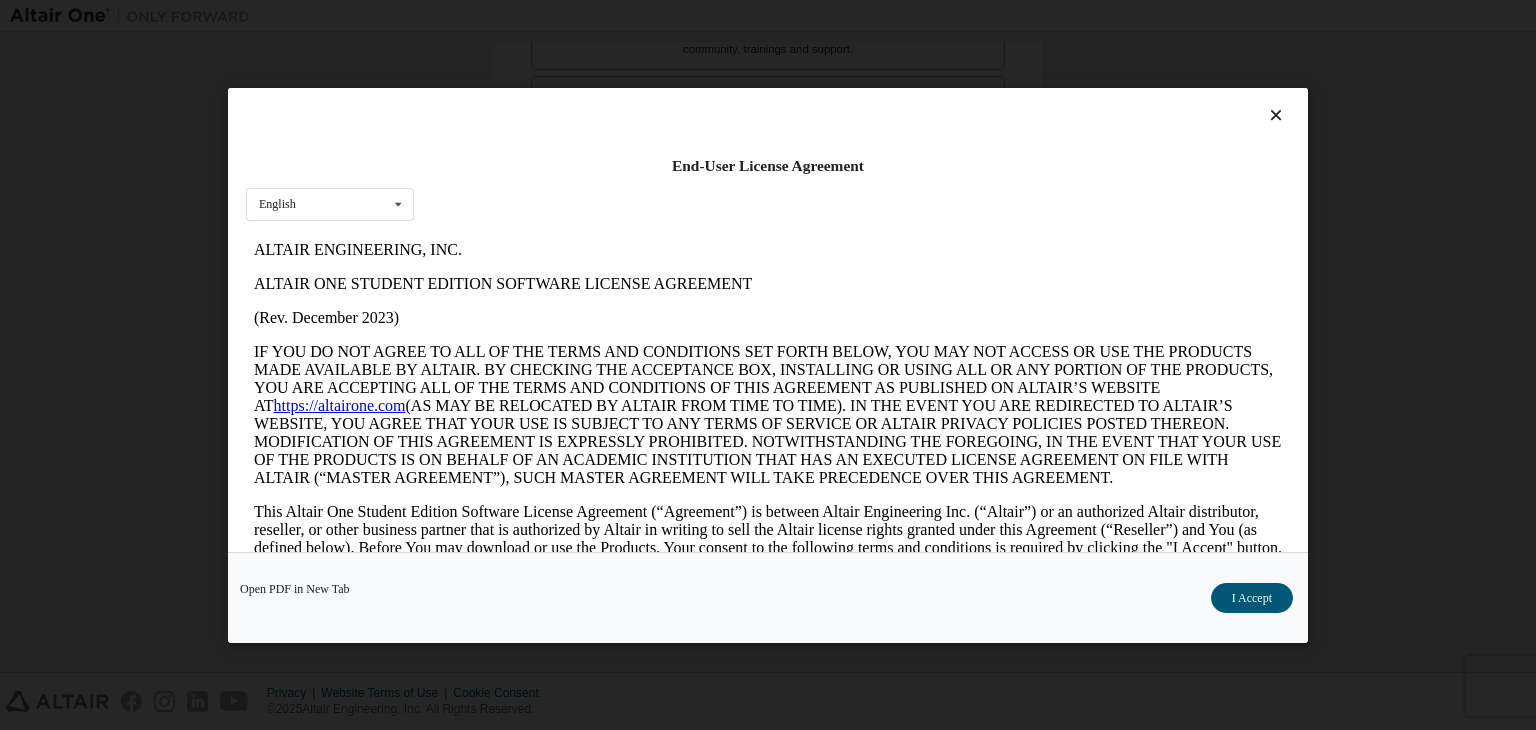 scroll, scrollTop: 0, scrollLeft: 0, axis: both 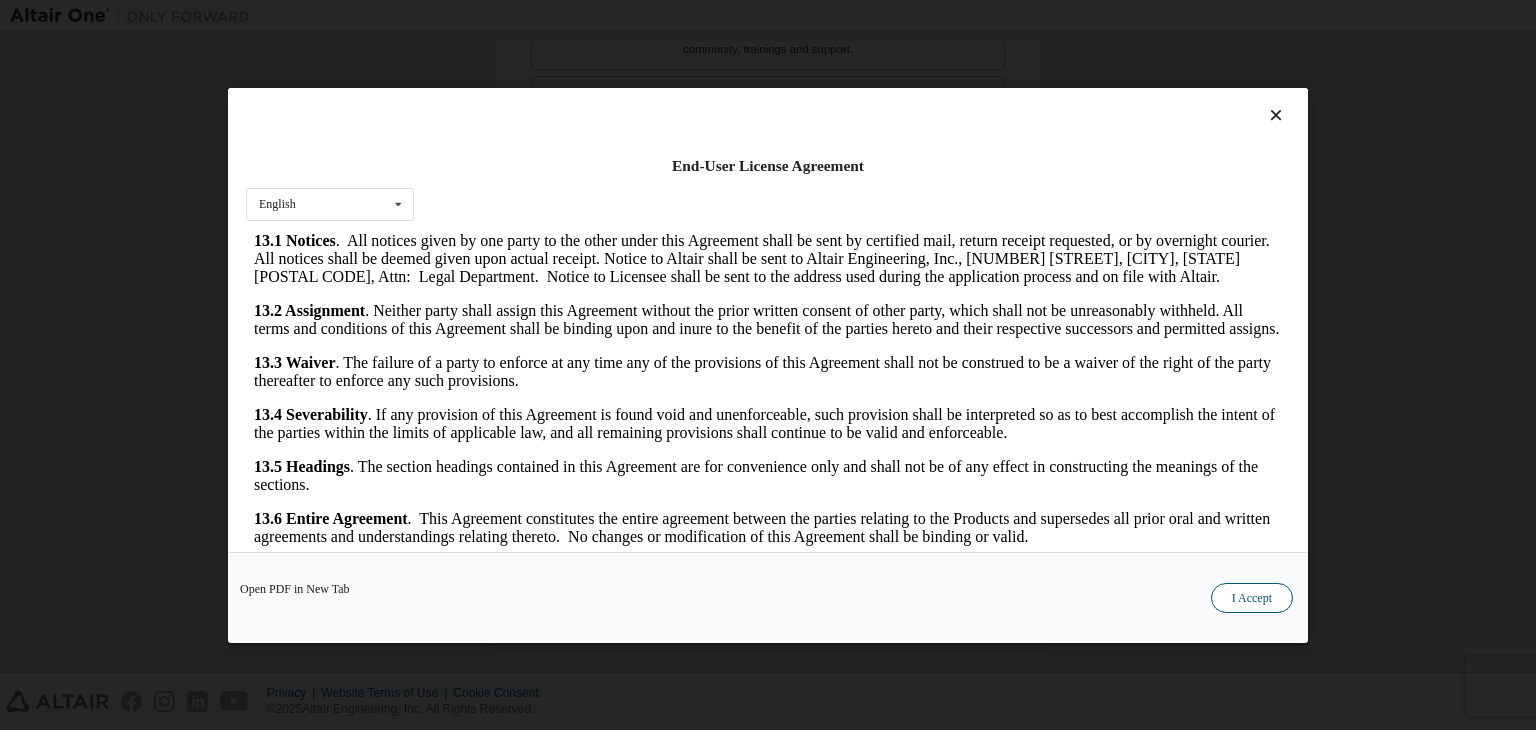 click on "I Accept" at bounding box center (1252, 598) 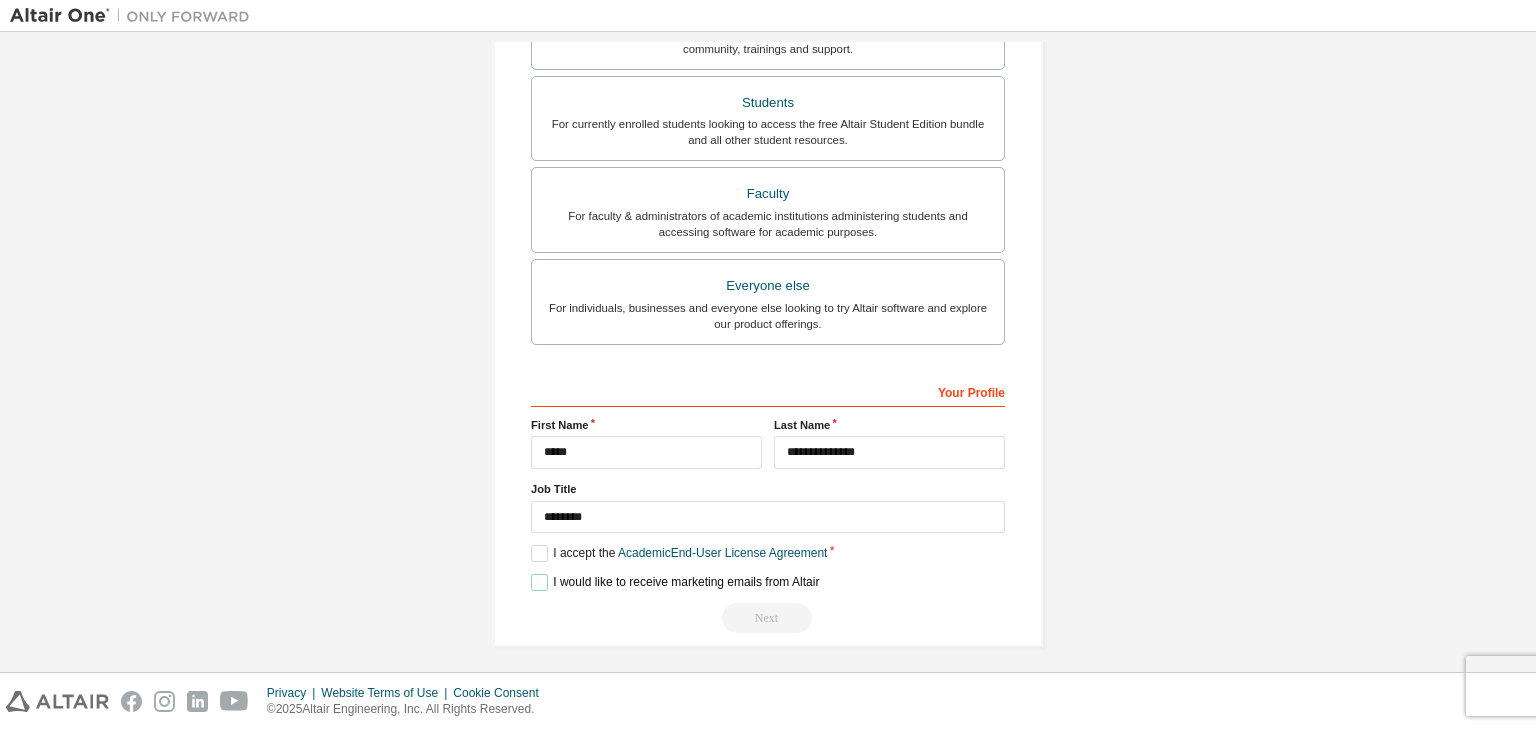 click on "I would like to receive marketing emails from Altair" at bounding box center [675, 582] 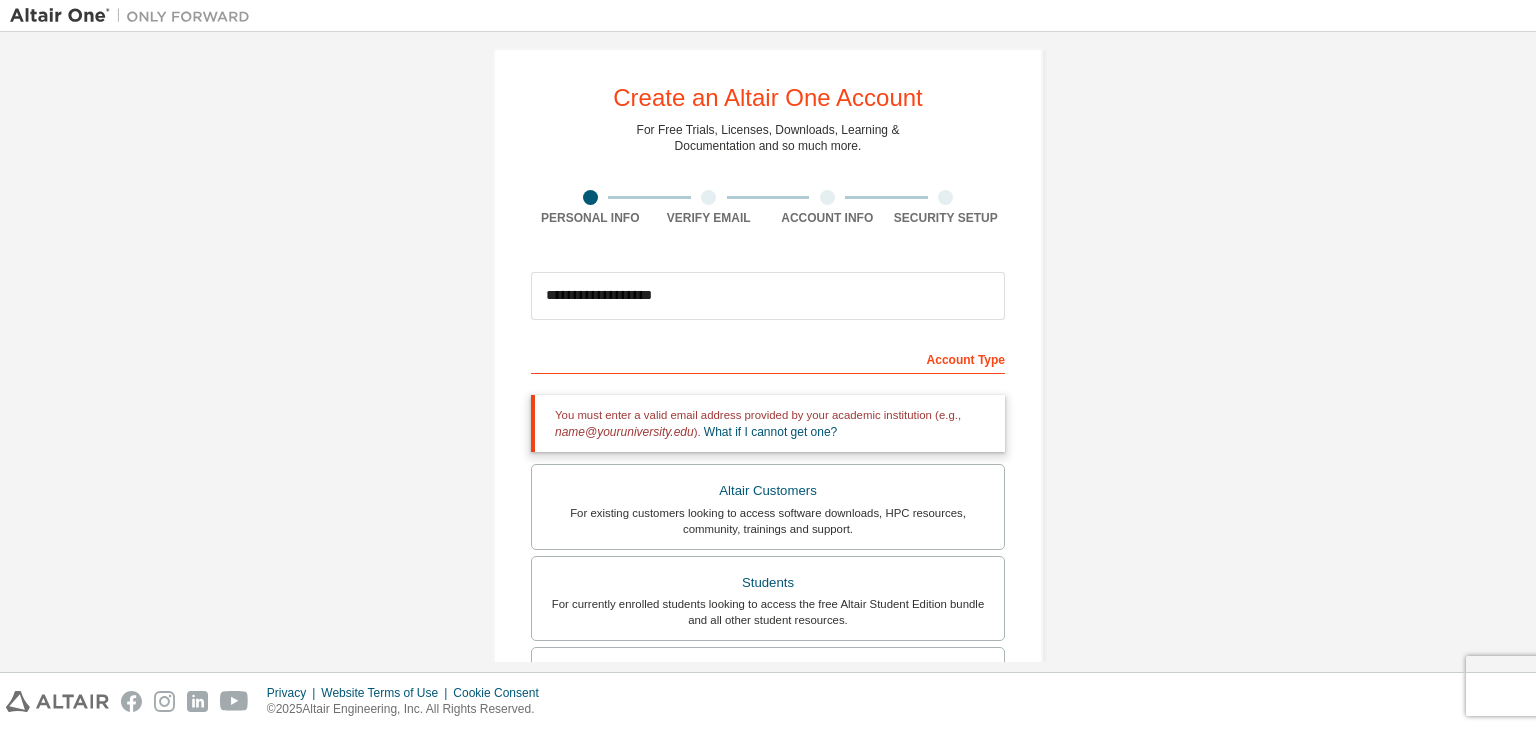 scroll, scrollTop: 16, scrollLeft: 0, axis: vertical 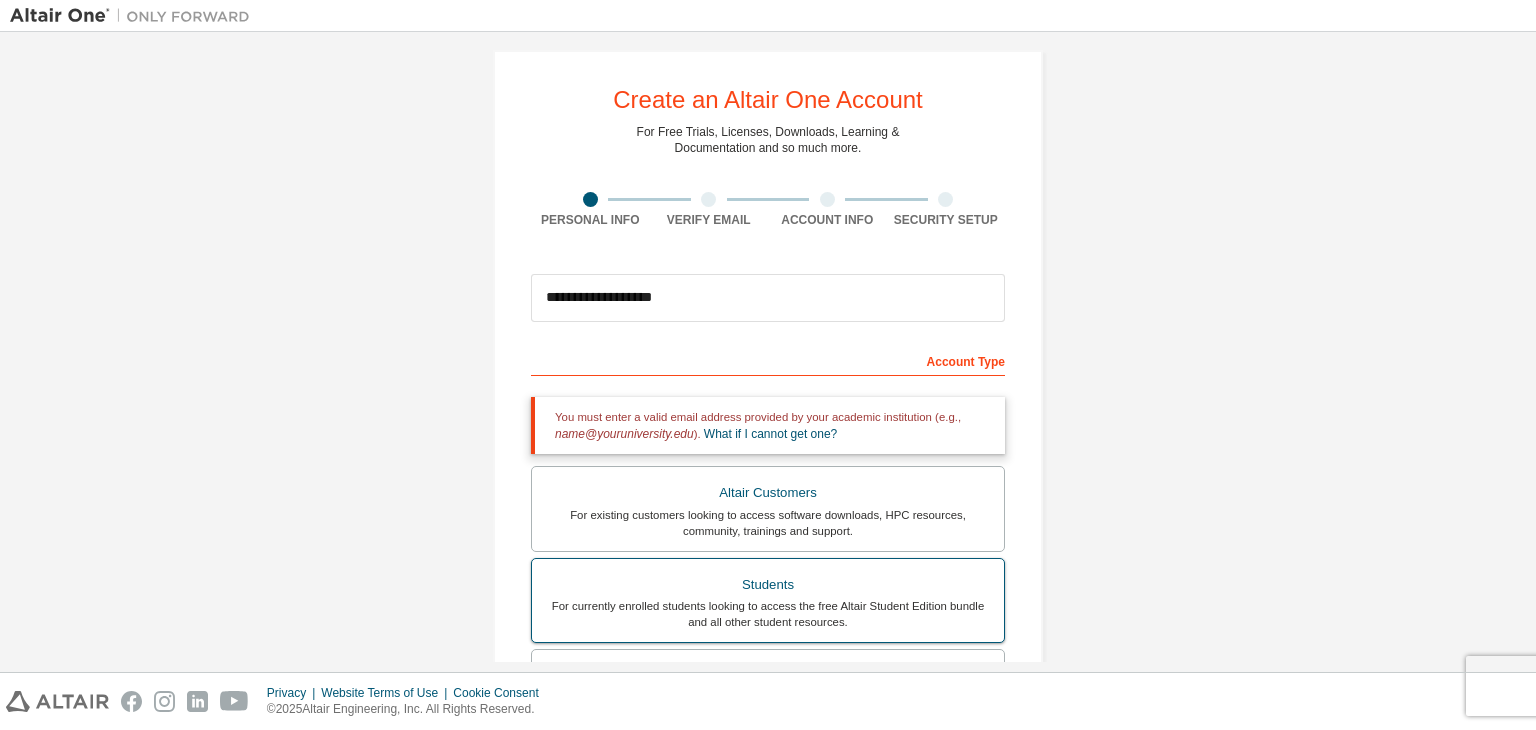 click on "Students" at bounding box center [768, 585] 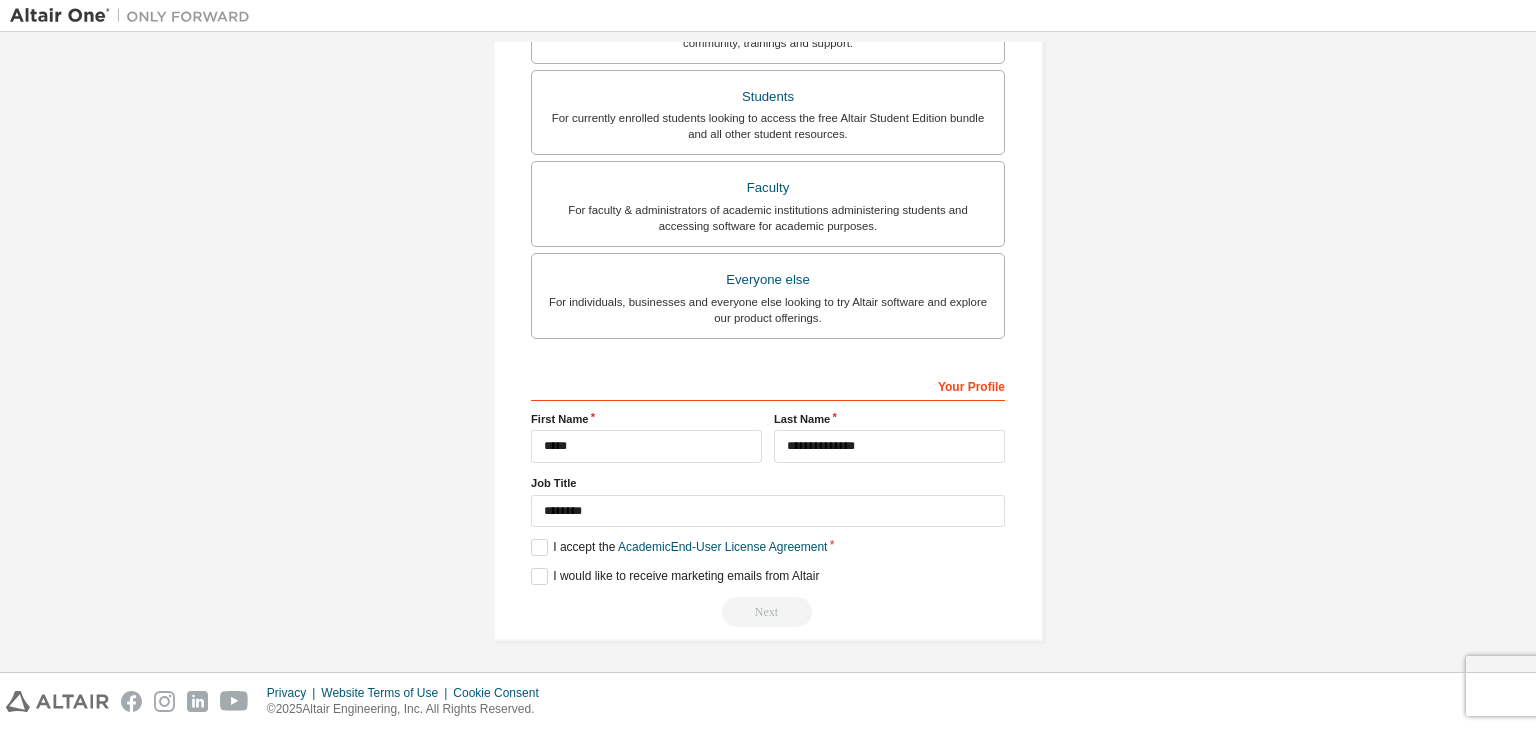 click on "Next" at bounding box center (768, 612) 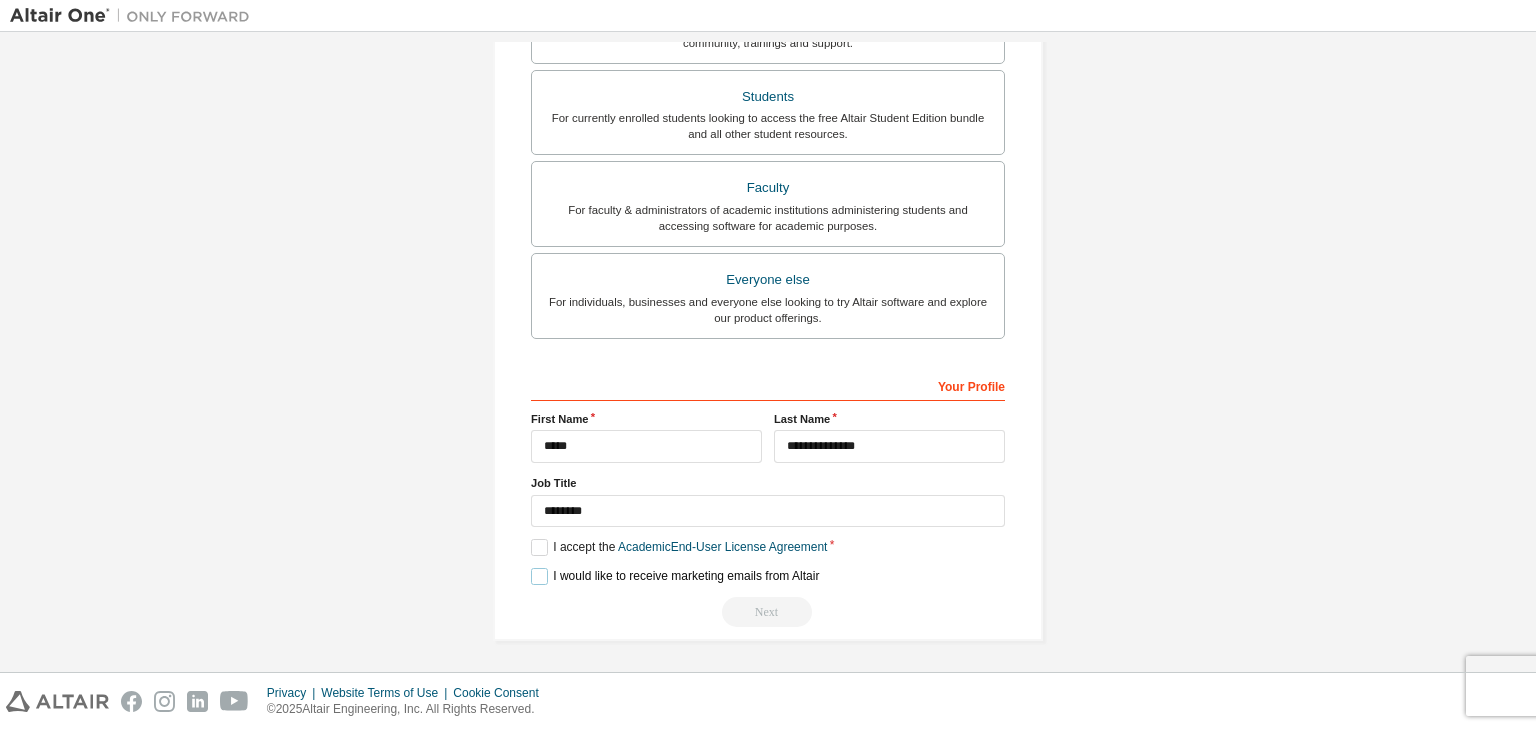 click on "I would like to receive marketing emails from Altair" at bounding box center [675, 576] 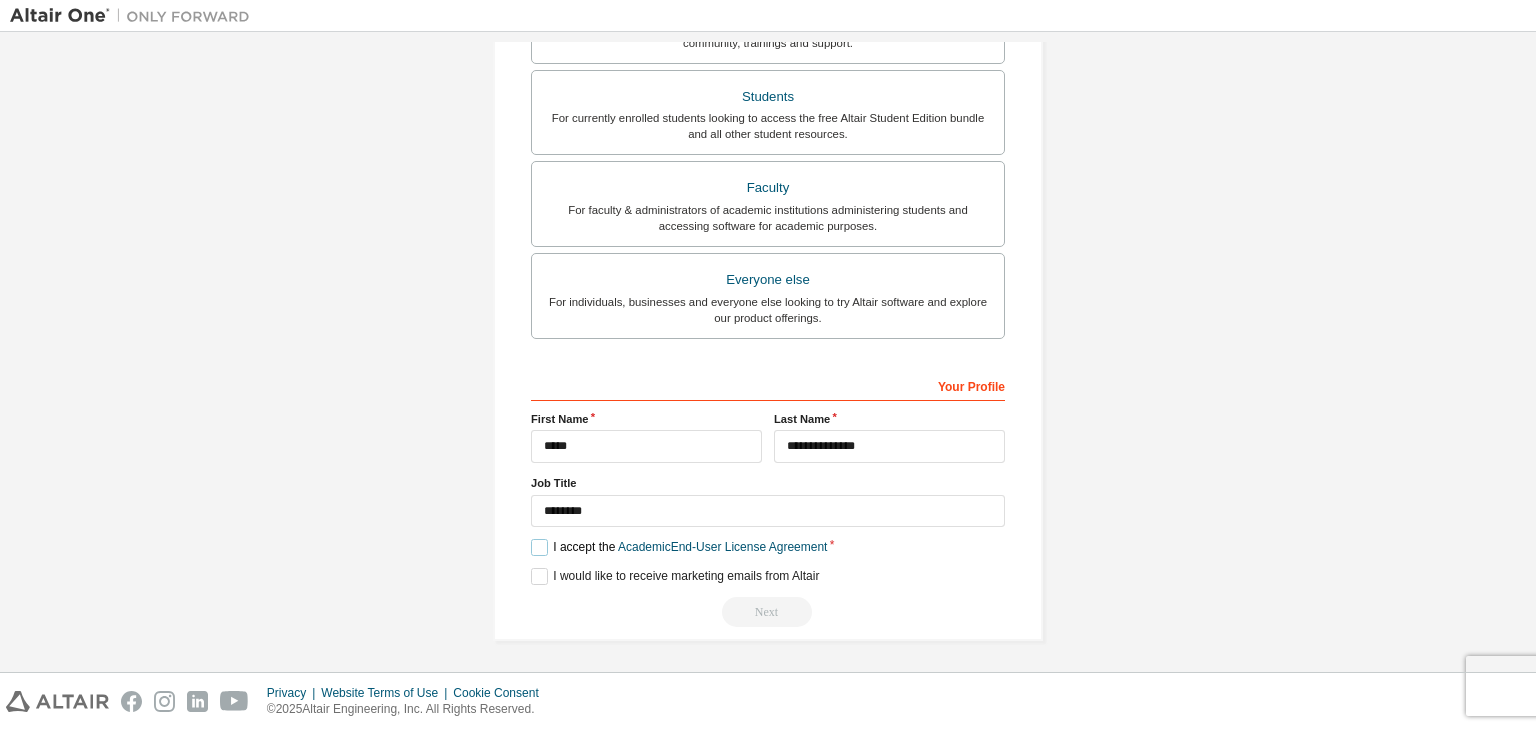 click on "I accept the   Academic   End-User License Agreement" at bounding box center [679, 547] 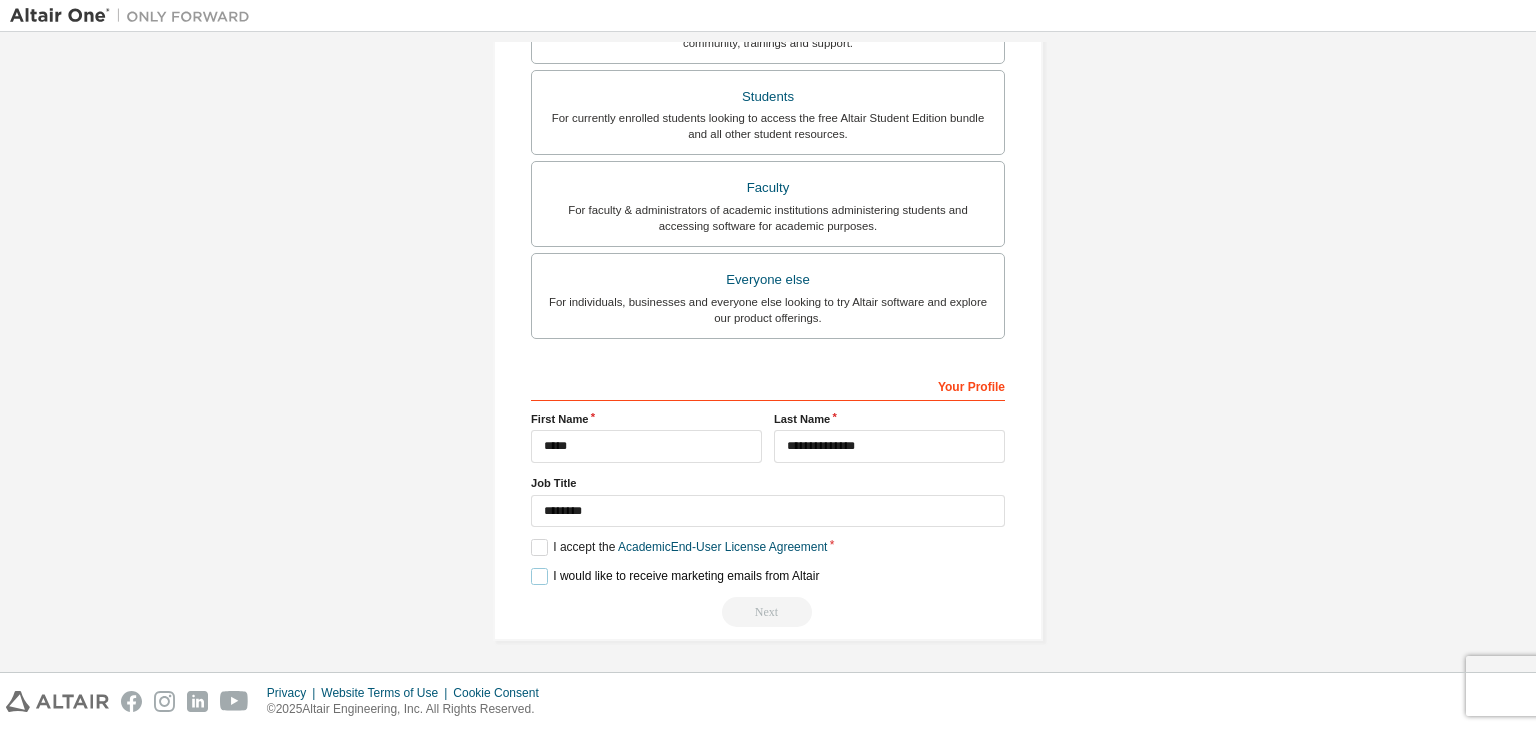 click on "I would like to receive marketing emails from Altair" at bounding box center (675, 576) 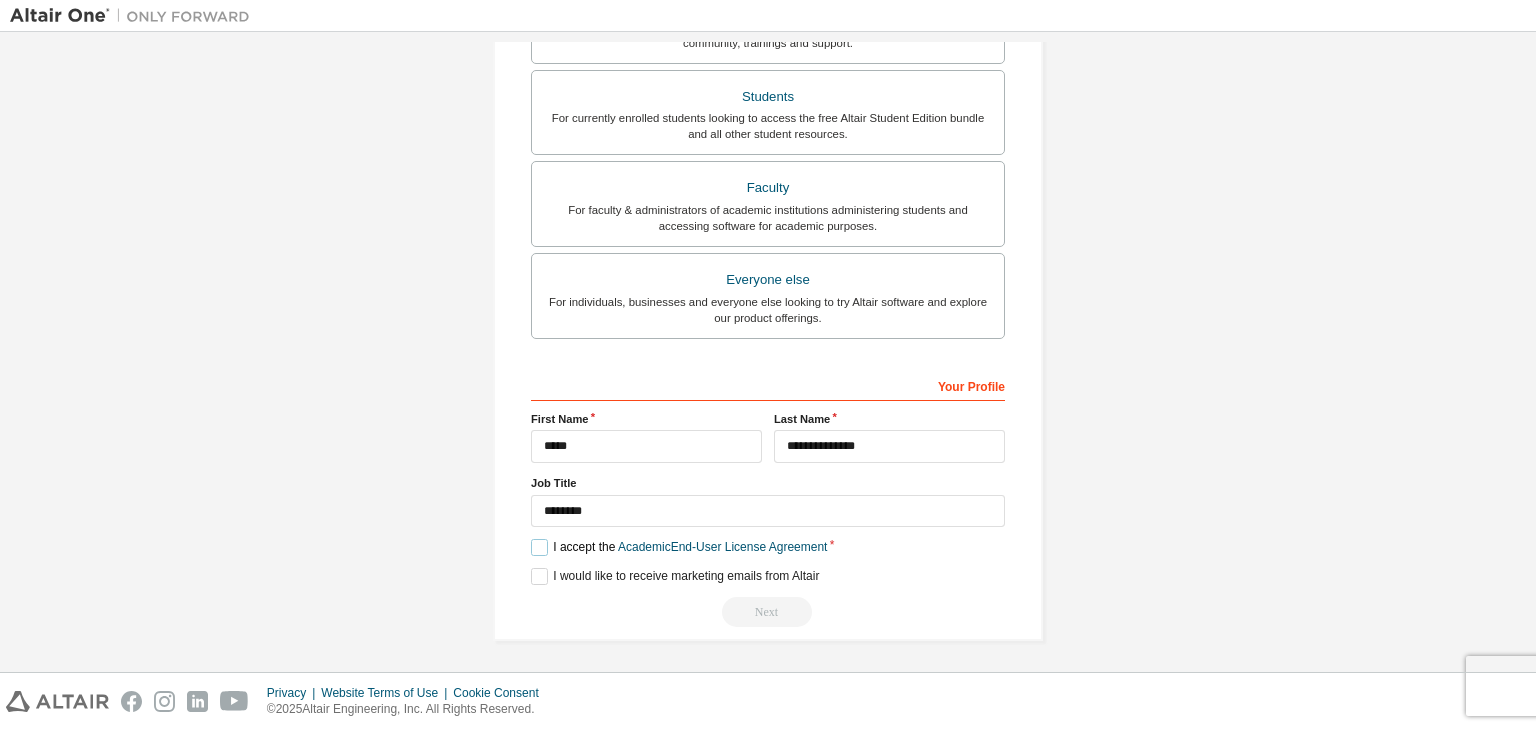 click on "I accept the   Academic   End-User License Agreement" at bounding box center [679, 547] 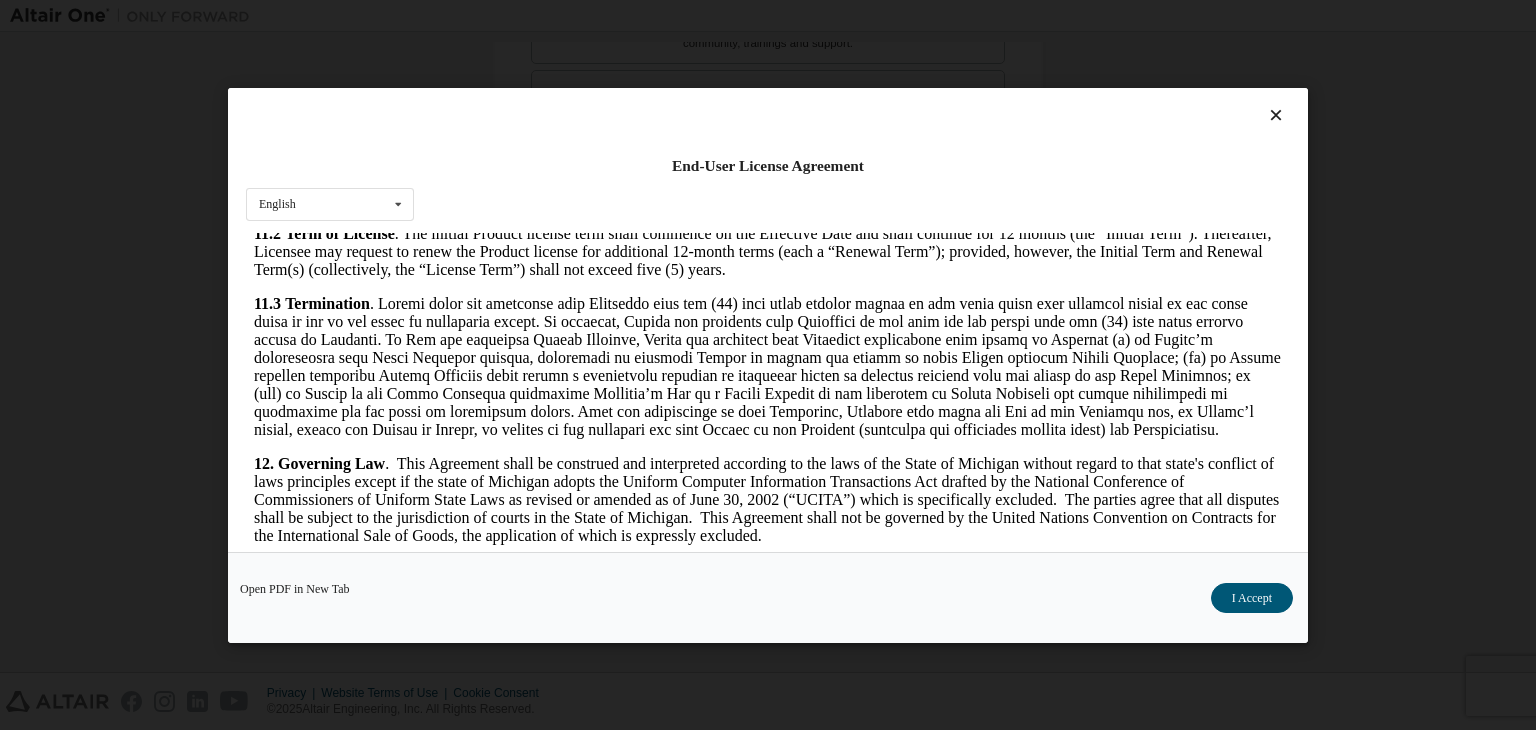 scroll, scrollTop: 3341, scrollLeft: 0, axis: vertical 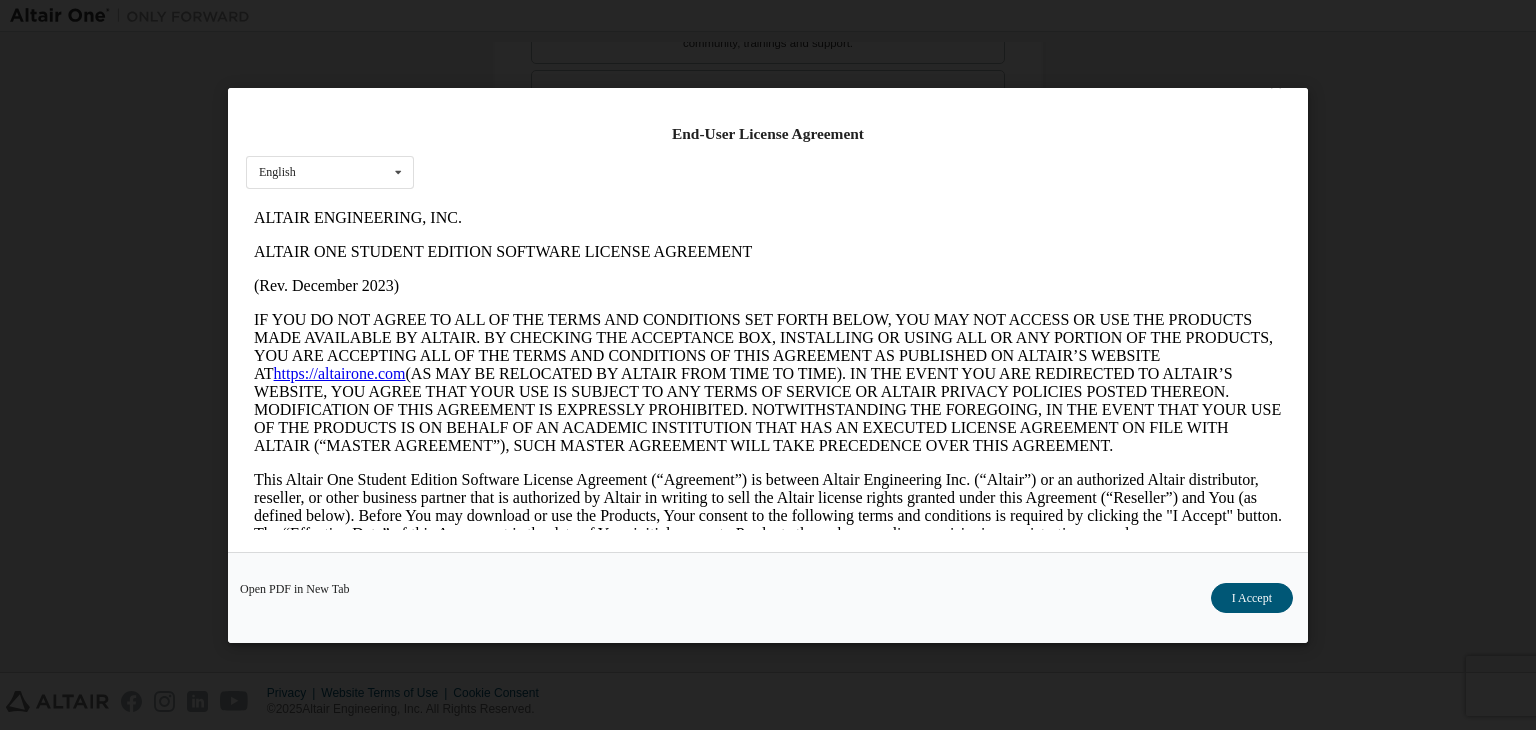 click on "End-User License Agreement English English" at bounding box center [768, 320] 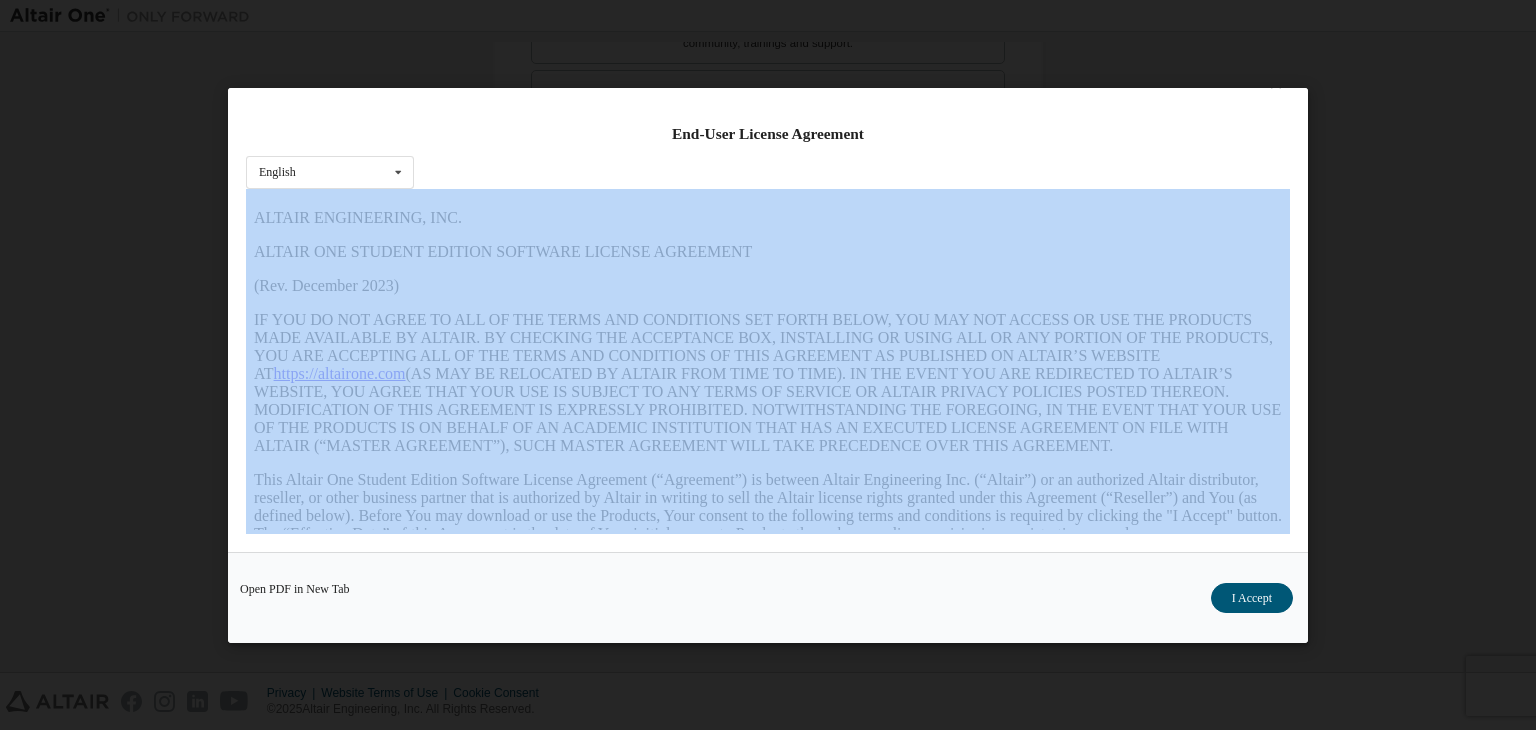 click on "End-User License Agreement English English" at bounding box center (768, 320) 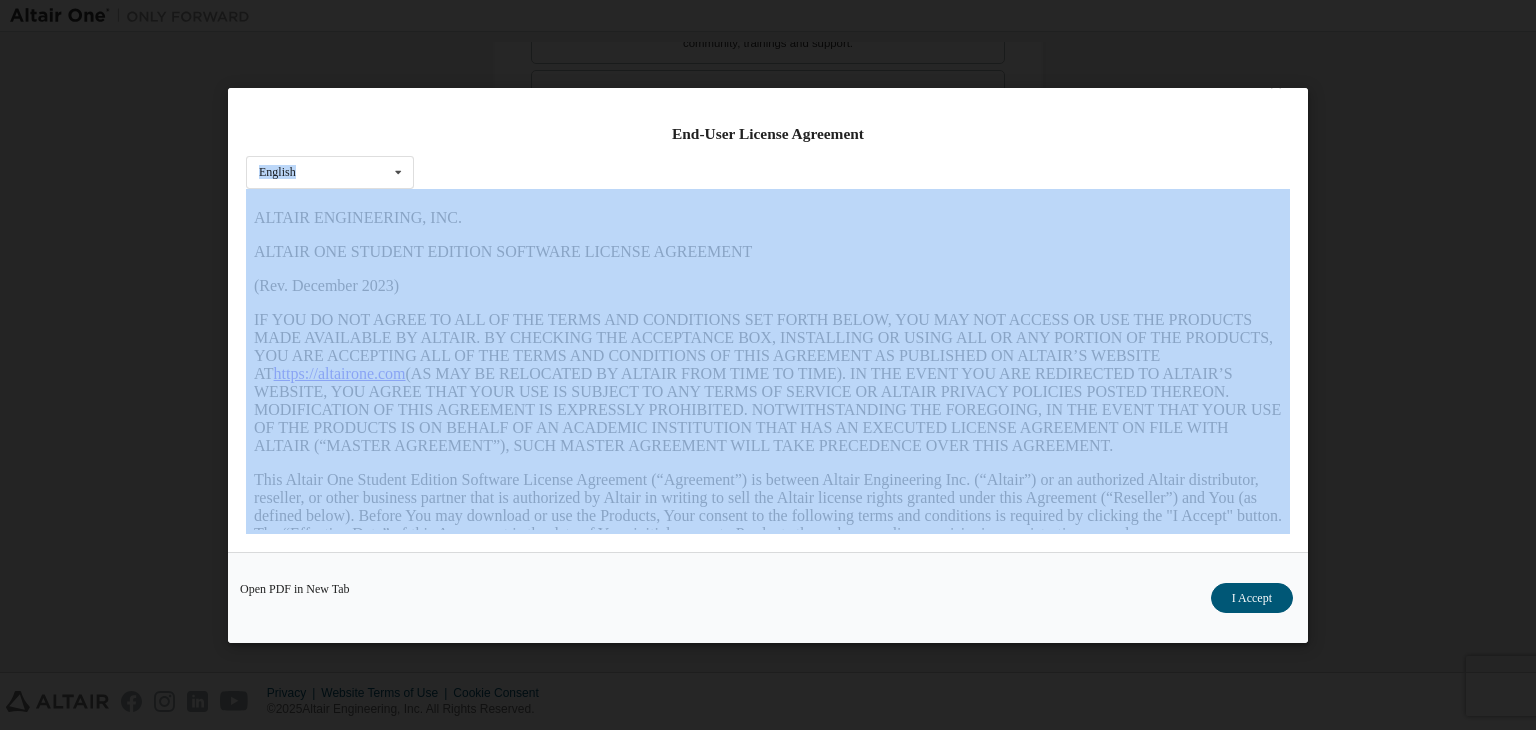 click on "End-User License Agreement English English" at bounding box center (768, 320) 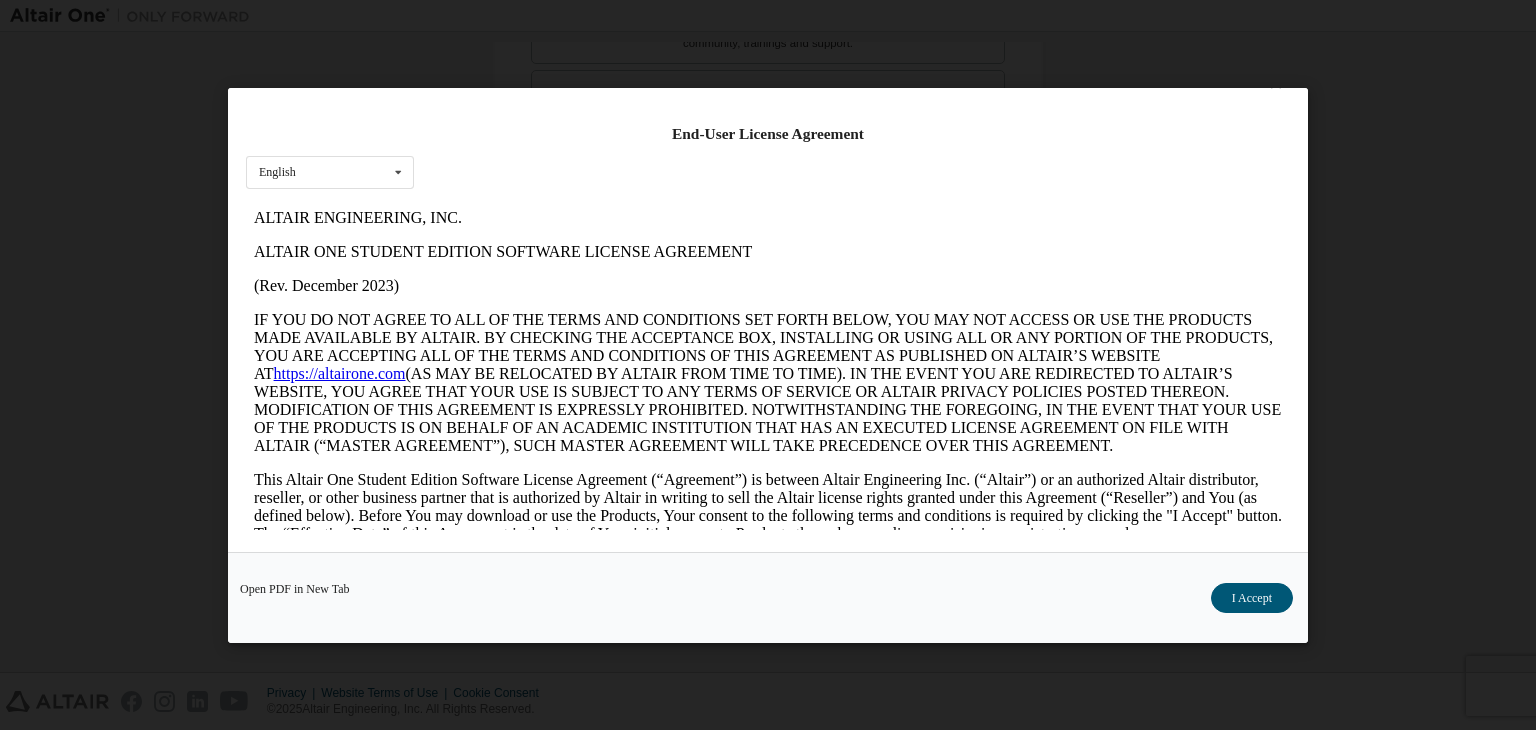 click on "IF YOU DO NOT AGREE TO ALL OF THE TERMS AND CONDITIONS SET FORTH
BELOW, YOU MAY NOT ACCESS OR USE THE PRODUCTS MADE AVAILABLE BY ALTAIR.
BY CHECKING THE ACCEPTANCE BOX, INSTALLING OR USING ALL OR ANY PORTION
OF THE PRODUCTS, YOU ARE ACCEPTING ALL OF THE TERMS AND CONDITIONS OF
THIS AGREEMENT AS PUBLISHED ON ALTAIR’S WEBSITE AT  https://altairone.com  (AS MAY BE
RELOCATED BY ALTAIR FROM TIME TO TIME). IN THE EVENT YOU ARE REDIRECTED
TO ALTAIR’S WEBSITE, YOU AGREE THAT YOUR USE IS SUBJECT TO ANY TERMS OF
SERVICE OR ALTAIR PRIVACY POLICIES POSTED THEREON. MODIFICATION OF THIS
AGREEMENT IS EXPRESSLY PROHIBITED. NOTWITHSTANDING THE FOREGOING, IN THE
EVENT THAT YOUR USE OF THE PRODUCTS IS ON BEHALF OF AN ACADEMIC
INSTITUTION THAT HAS AN EXECUTED LICENSE AGREEMENT ON FILE WITH ALTAIR
(“MASTER AGREEMENT”), SUCH MASTER AGREEMENT WILL TAKE PRECEDENCE OVER
THIS AGREEMENT." at bounding box center [768, 382] 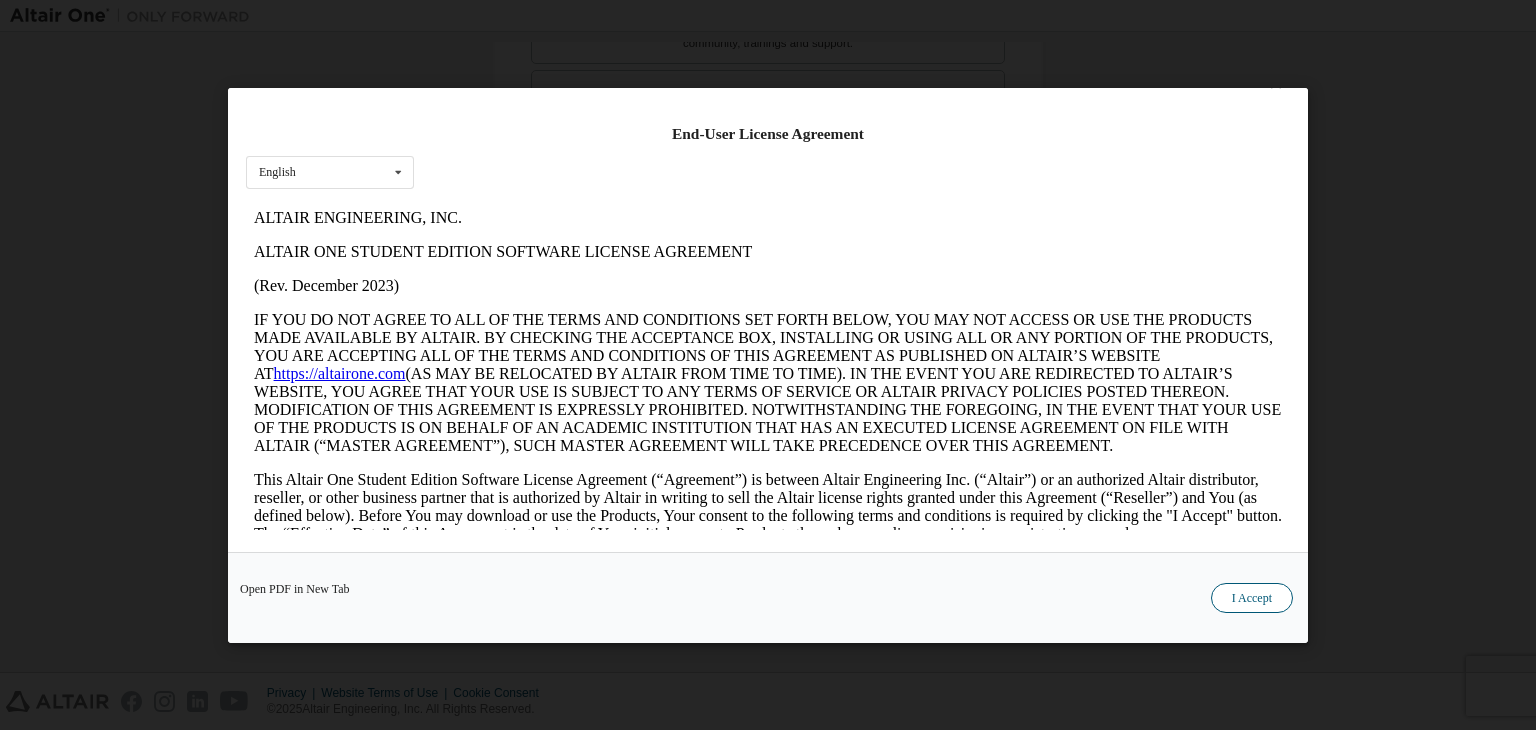 click on "I Accept" at bounding box center [1252, 598] 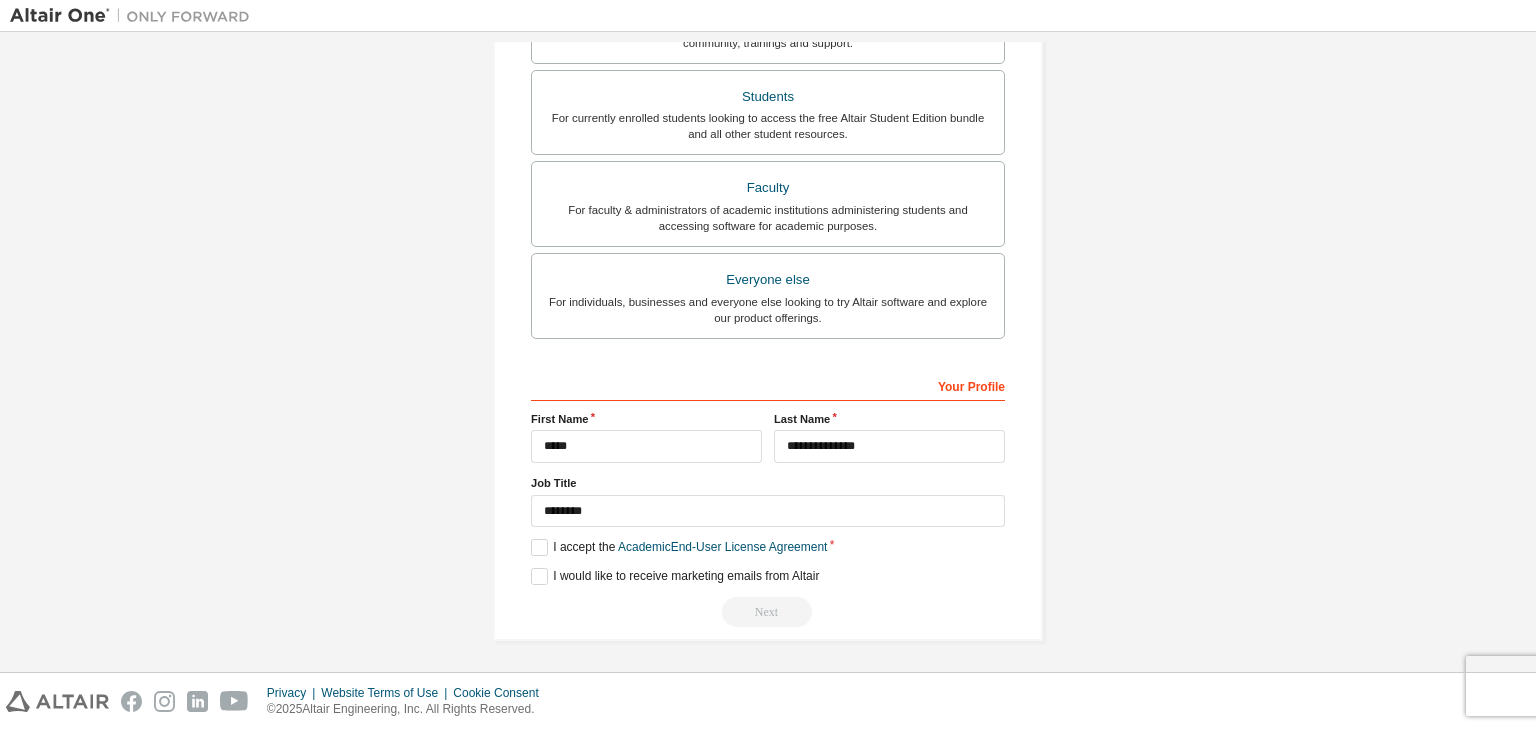 scroll, scrollTop: 0, scrollLeft: 0, axis: both 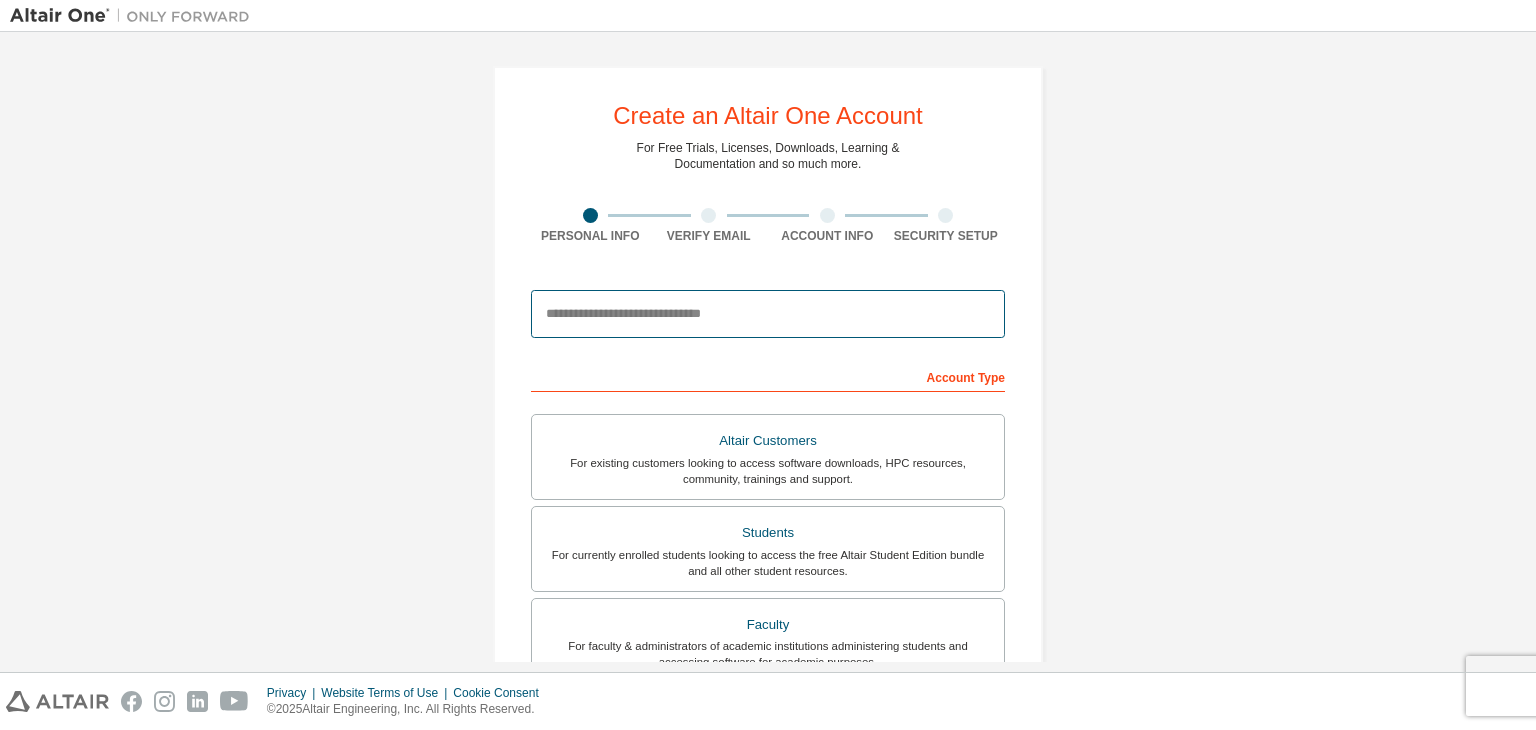 click at bounding box center [768, 314] 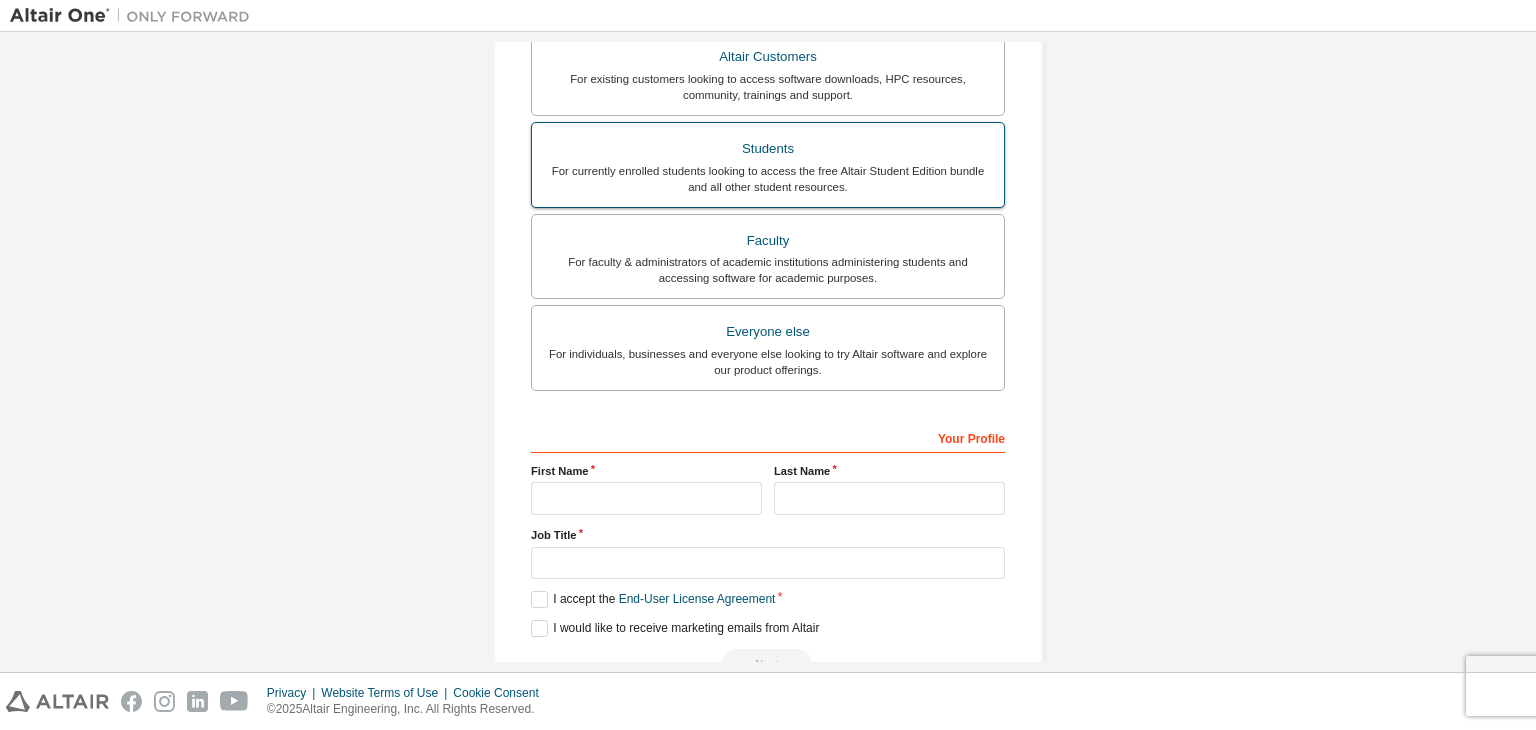 scroll, scrollTop: 386, scrollLeft: 0, axis: vertical 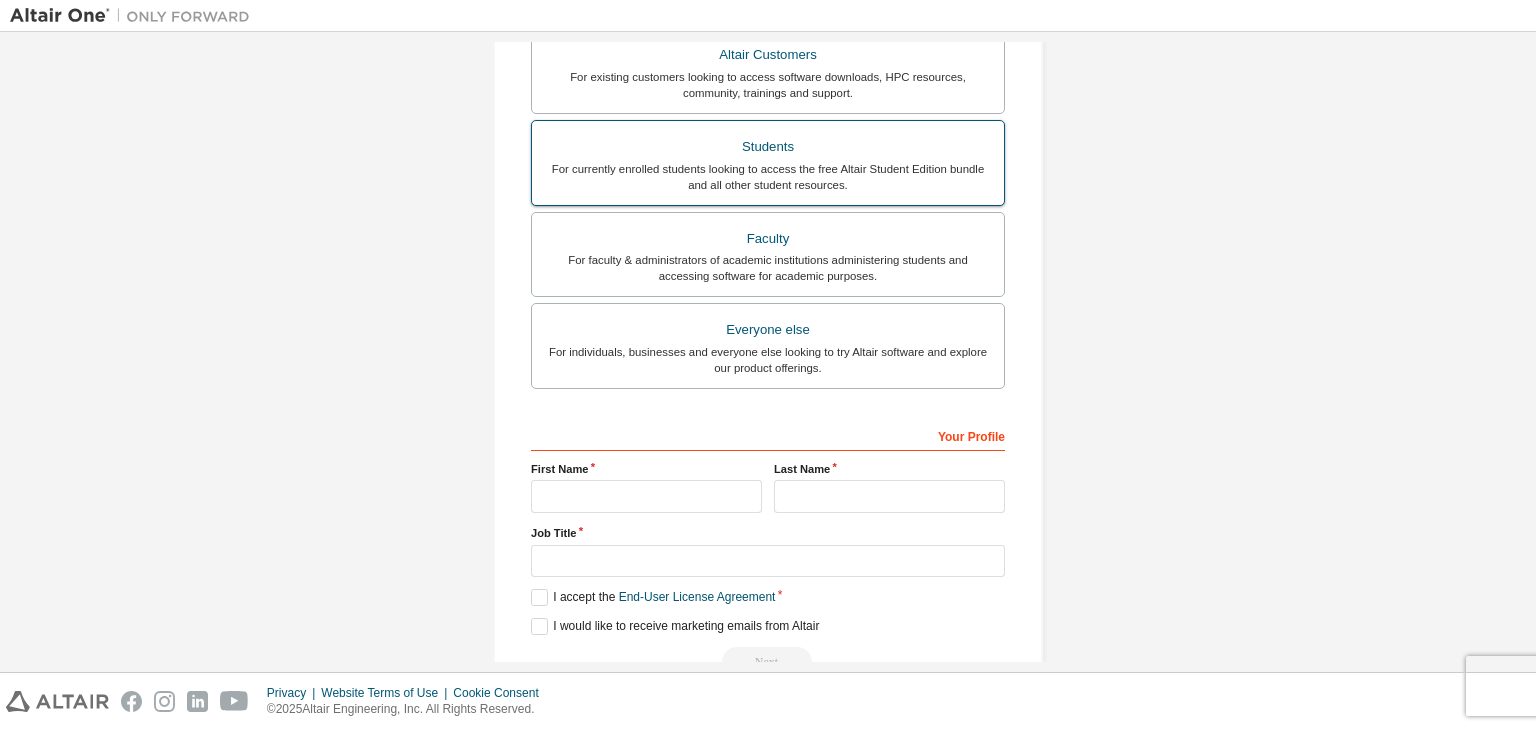 type on "**********" 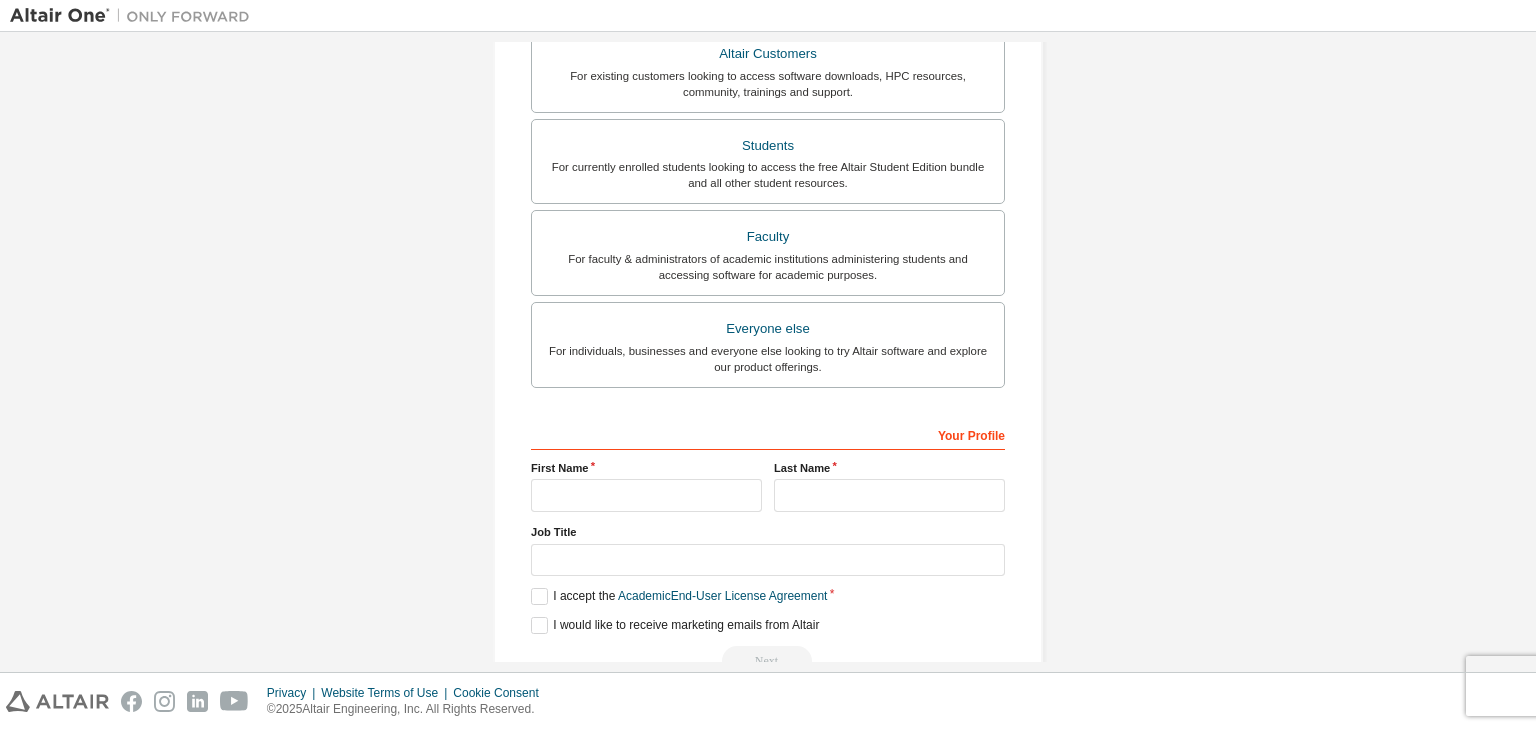 scroll, scrollTop: 504, scrollLeft: 0, axis: vertical 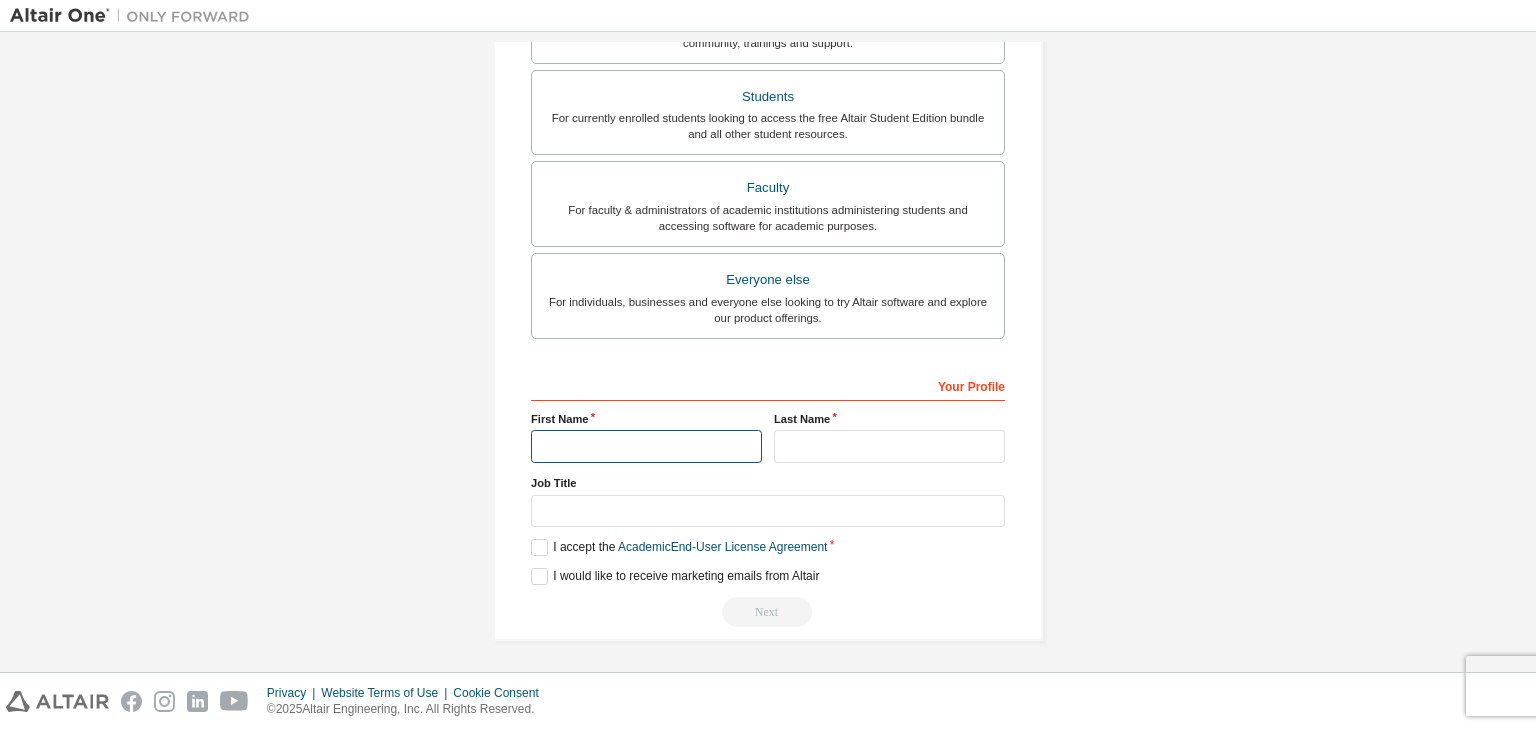 click at bounding box center [646, 446] 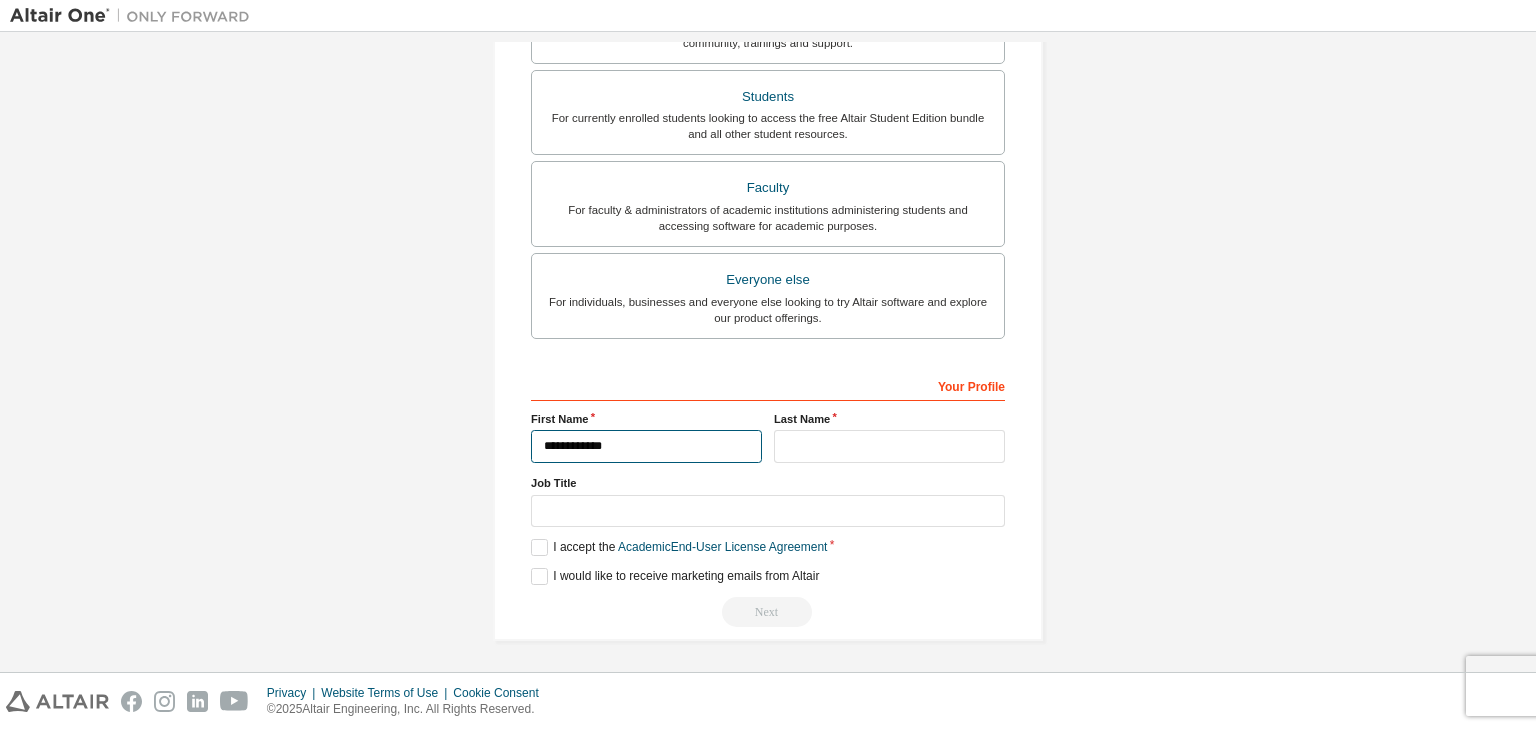 type on "**********" 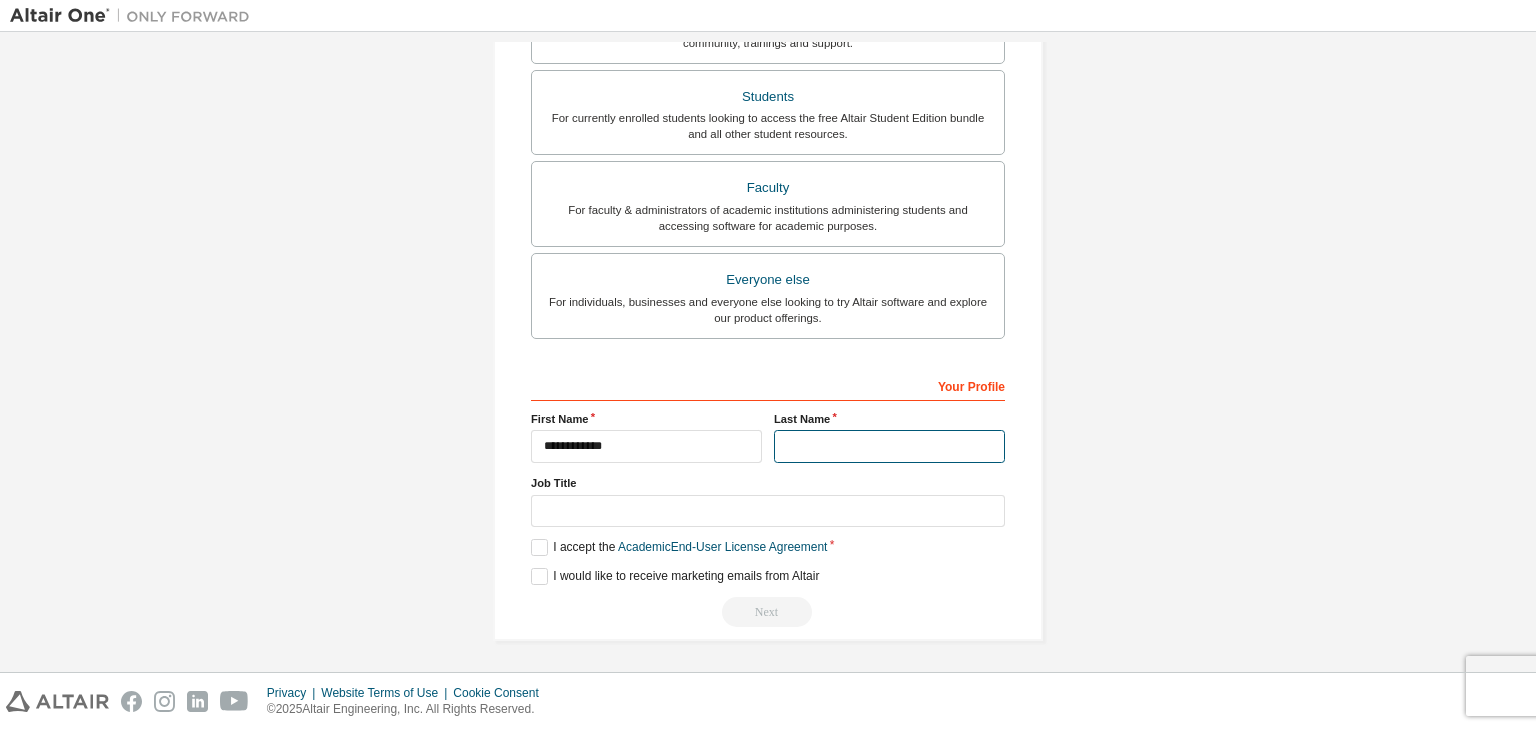 click at bounding box center [889, 446] 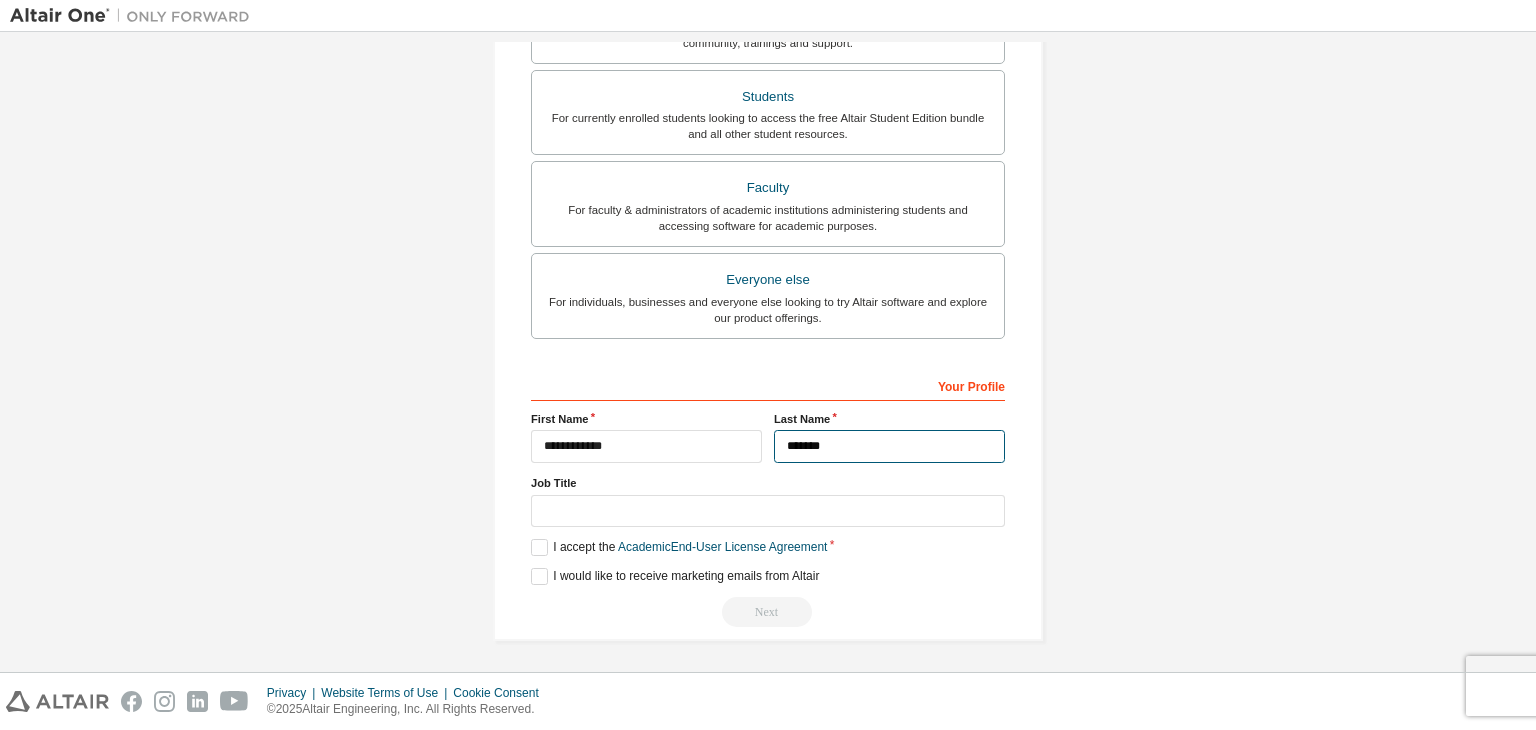 type on "*******" 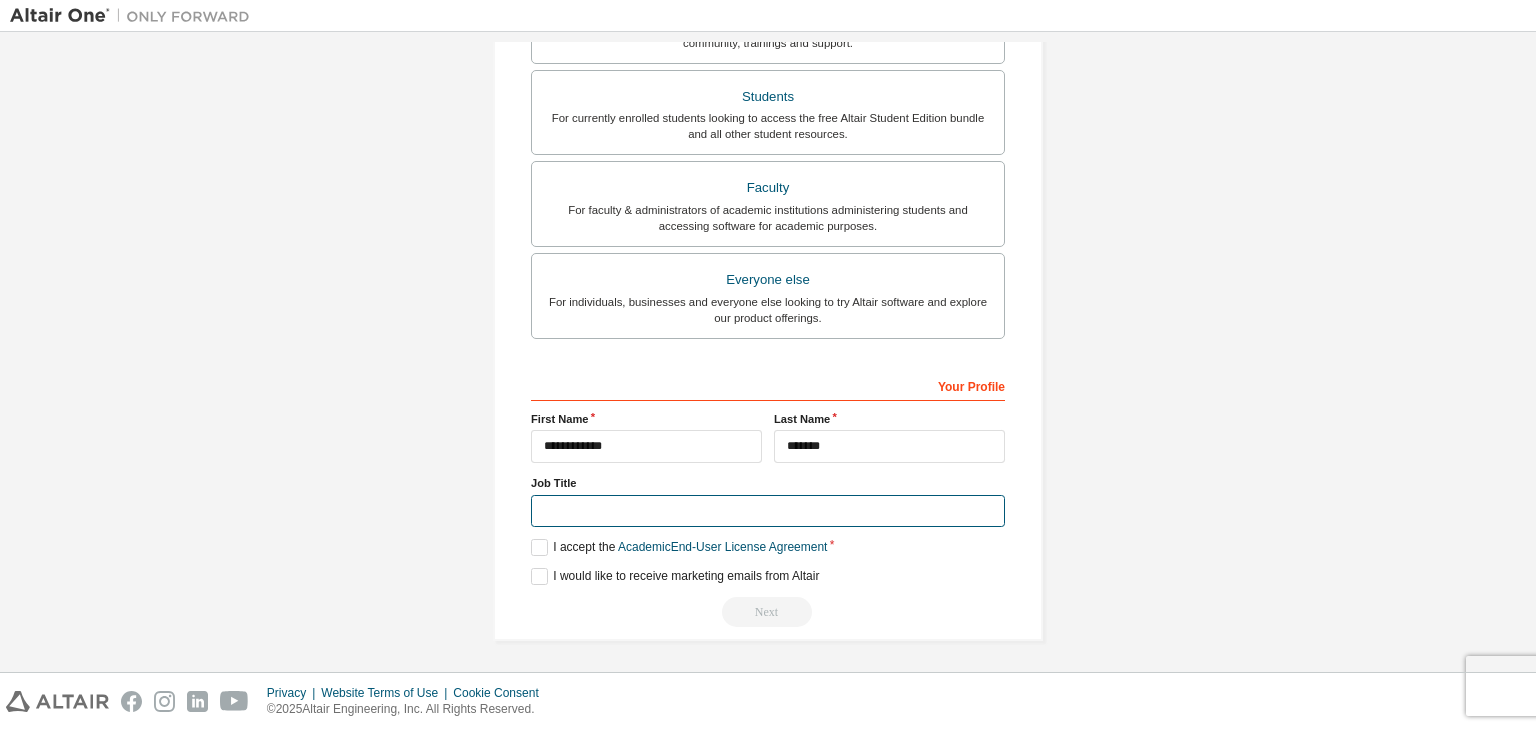click at bounding box center (768, 511) 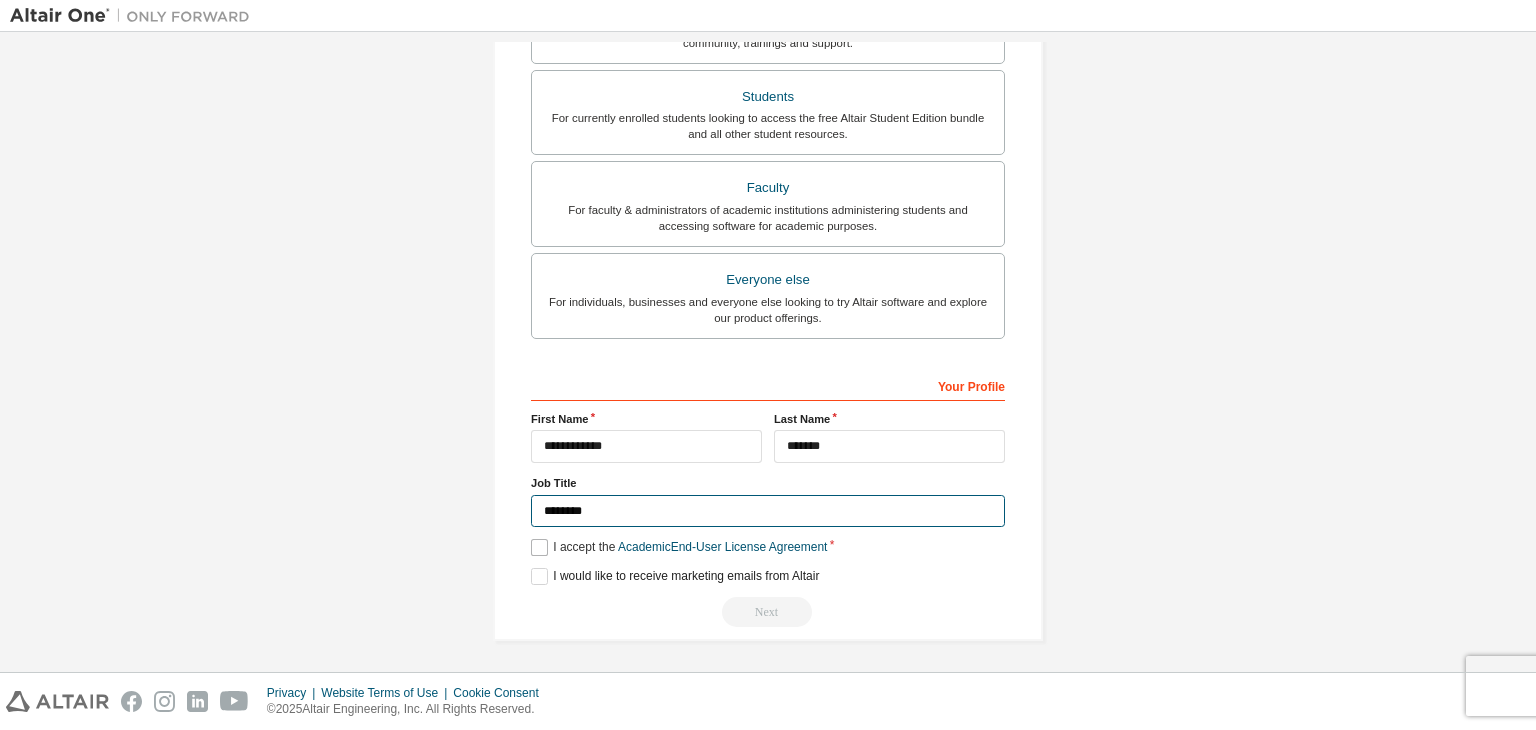 type on "********" 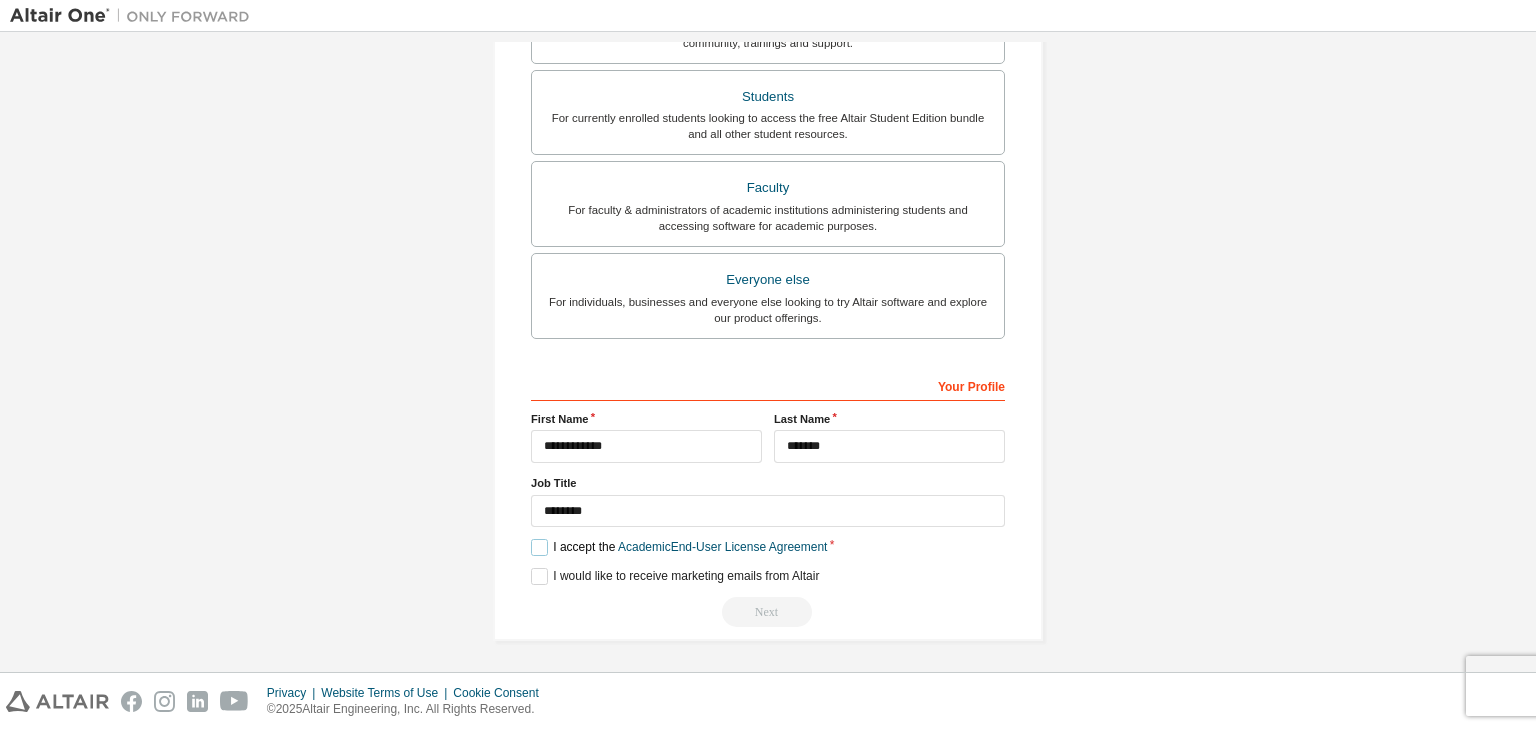 click on "I accept the   Academic   End-User License Agreement" at bounding box center [679, 547] 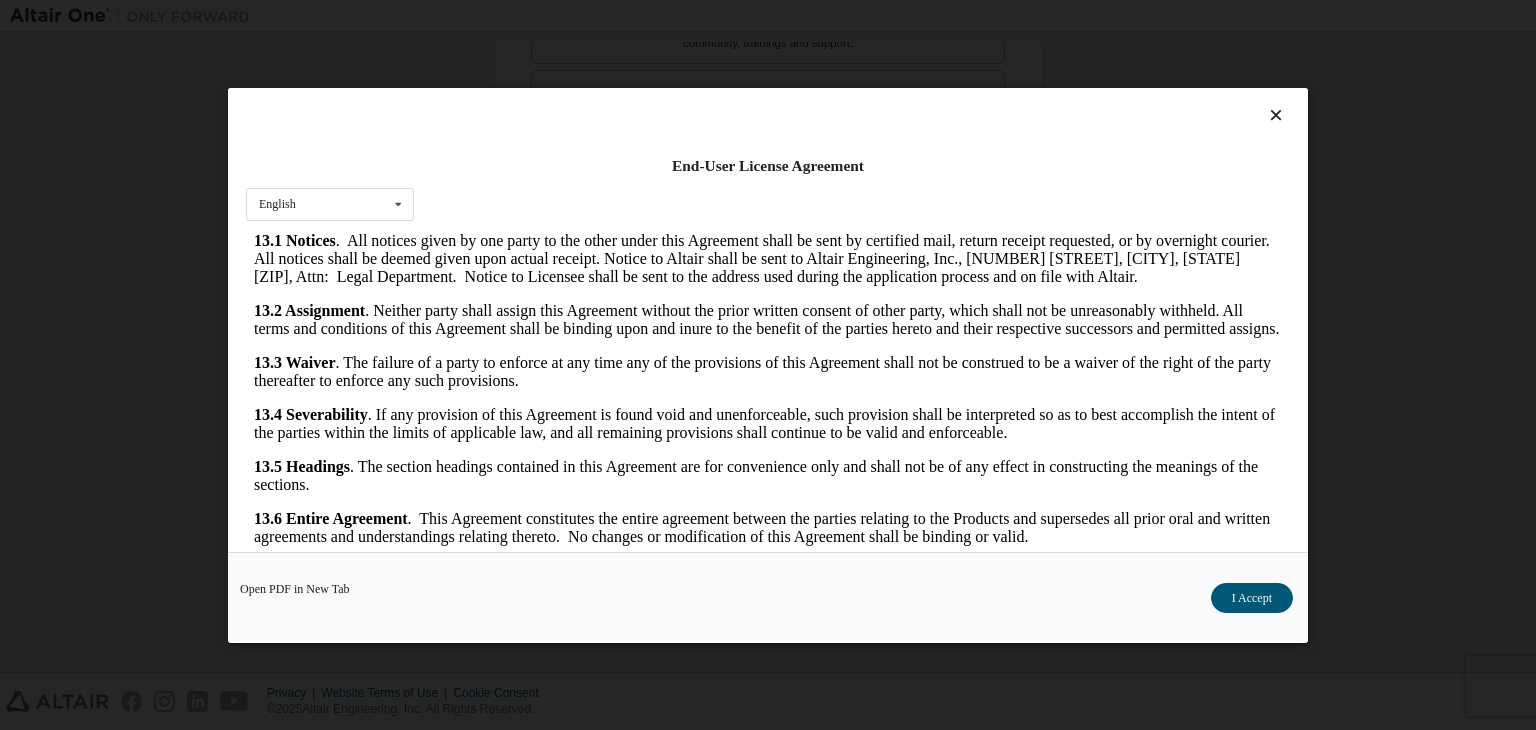 scroll, scrollTop: 3341, scrollLeft: 0, axis: vertical 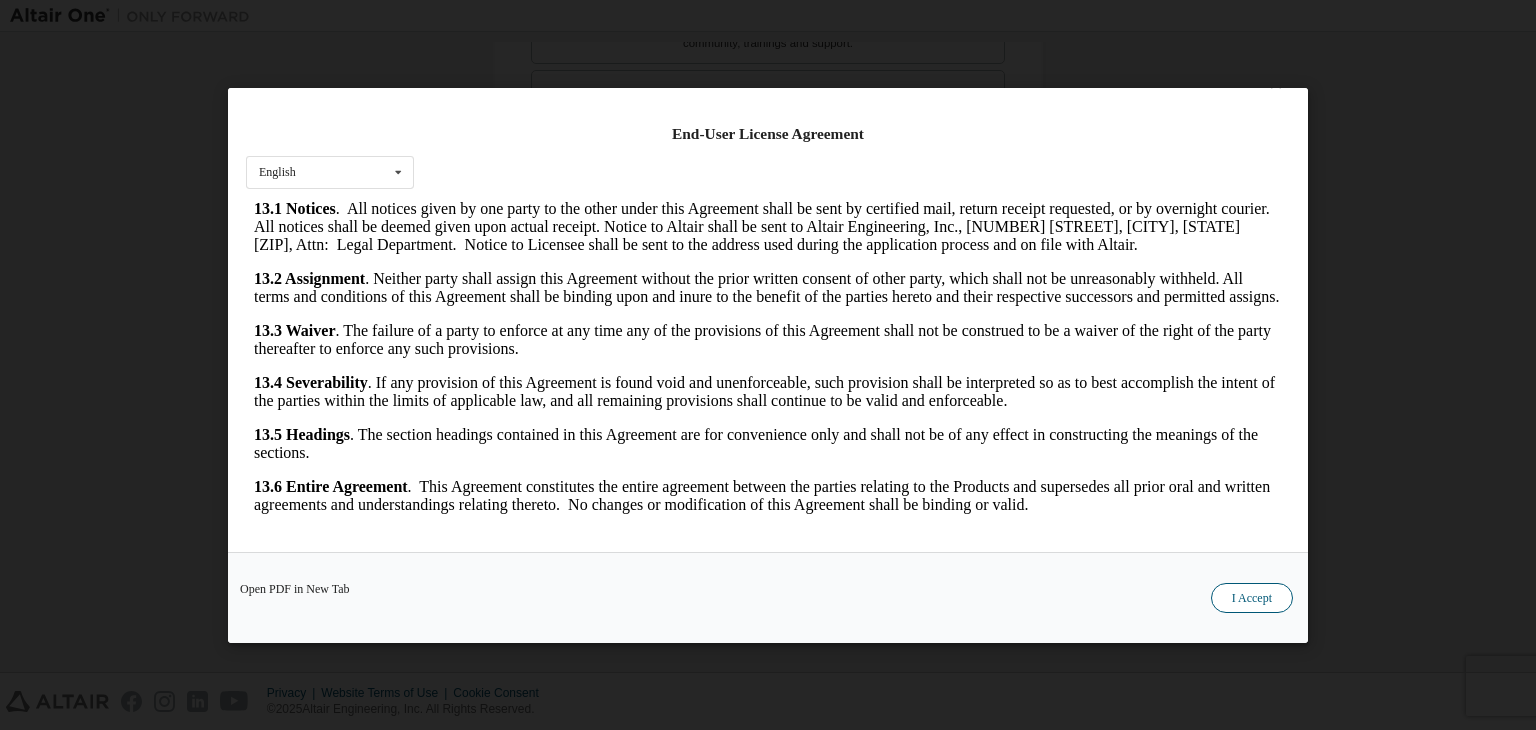 click on "I Accept" at bounding box center [1252, 598] 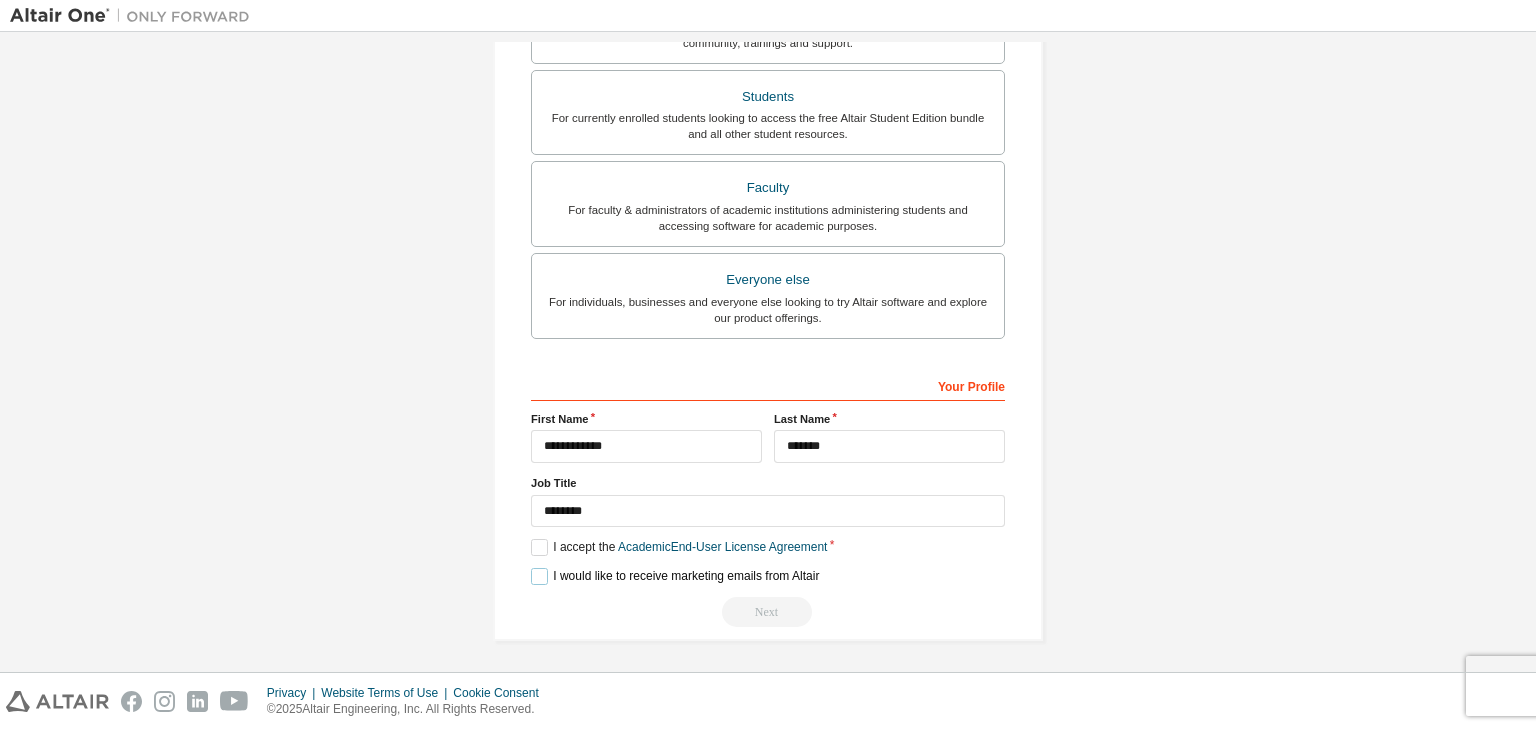 click on "I would like to receive marketing emails from Altair" at bounding box center [675, 576] 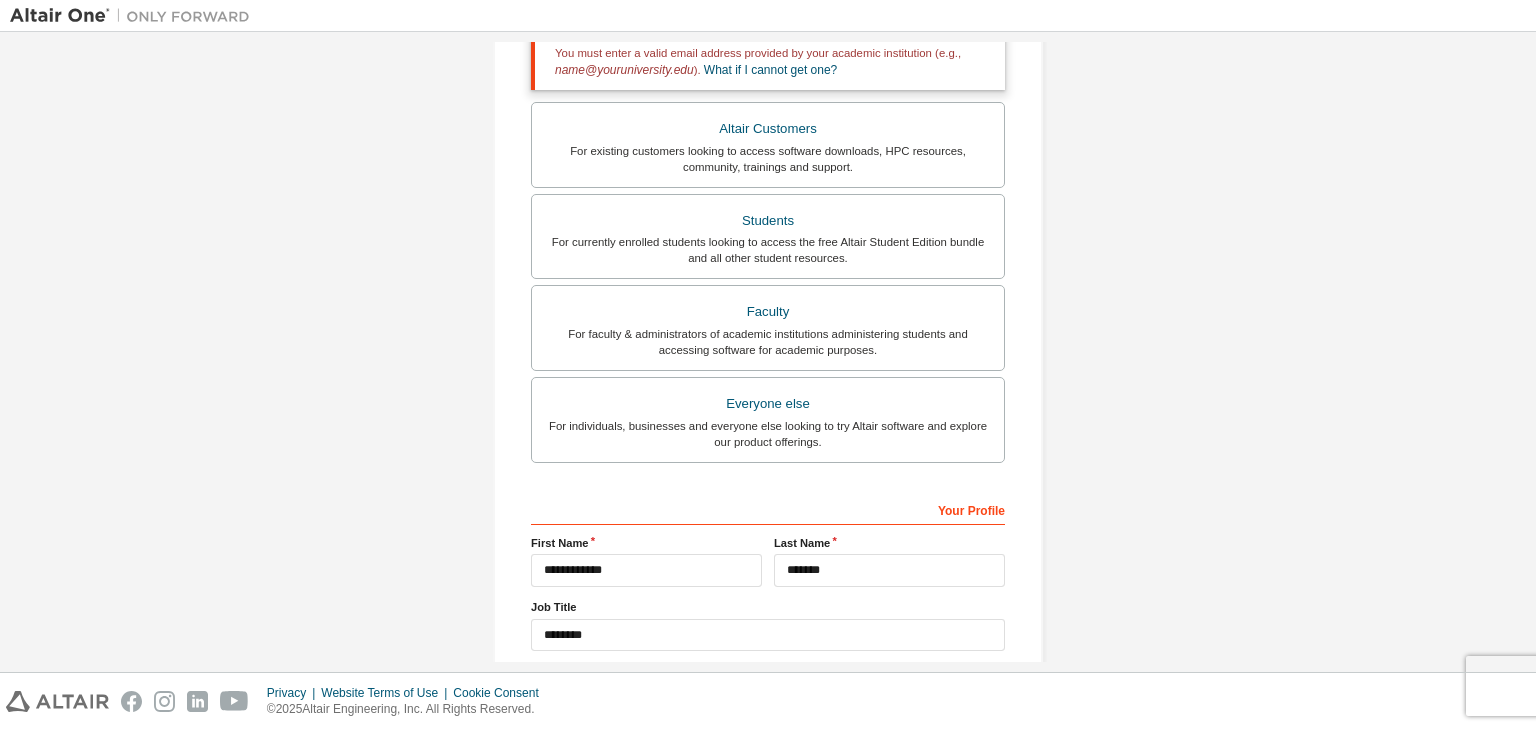 scroll, scrollTop: 504, scrollLeft: 0, axis: vertical 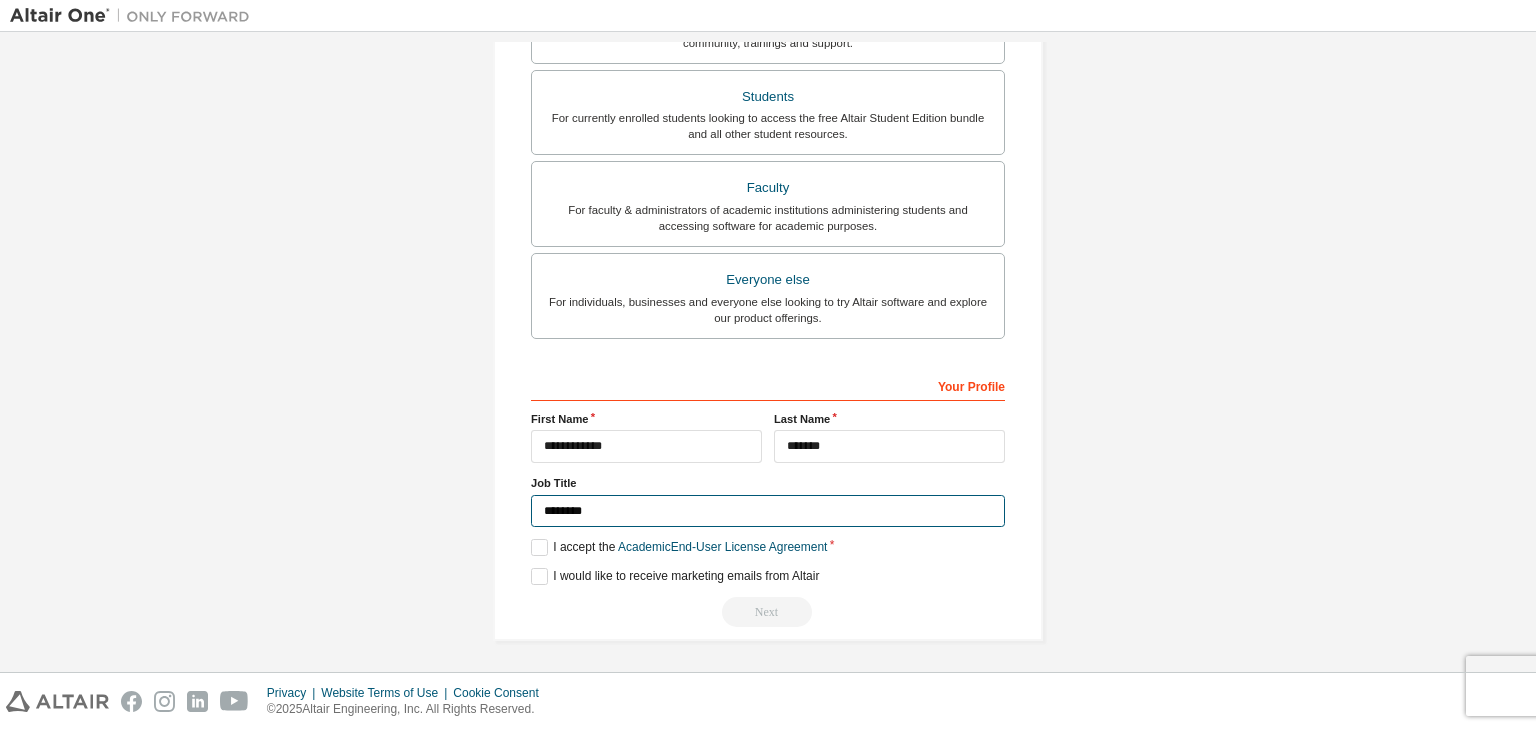 click on "********" at bounding box center [768, 511] 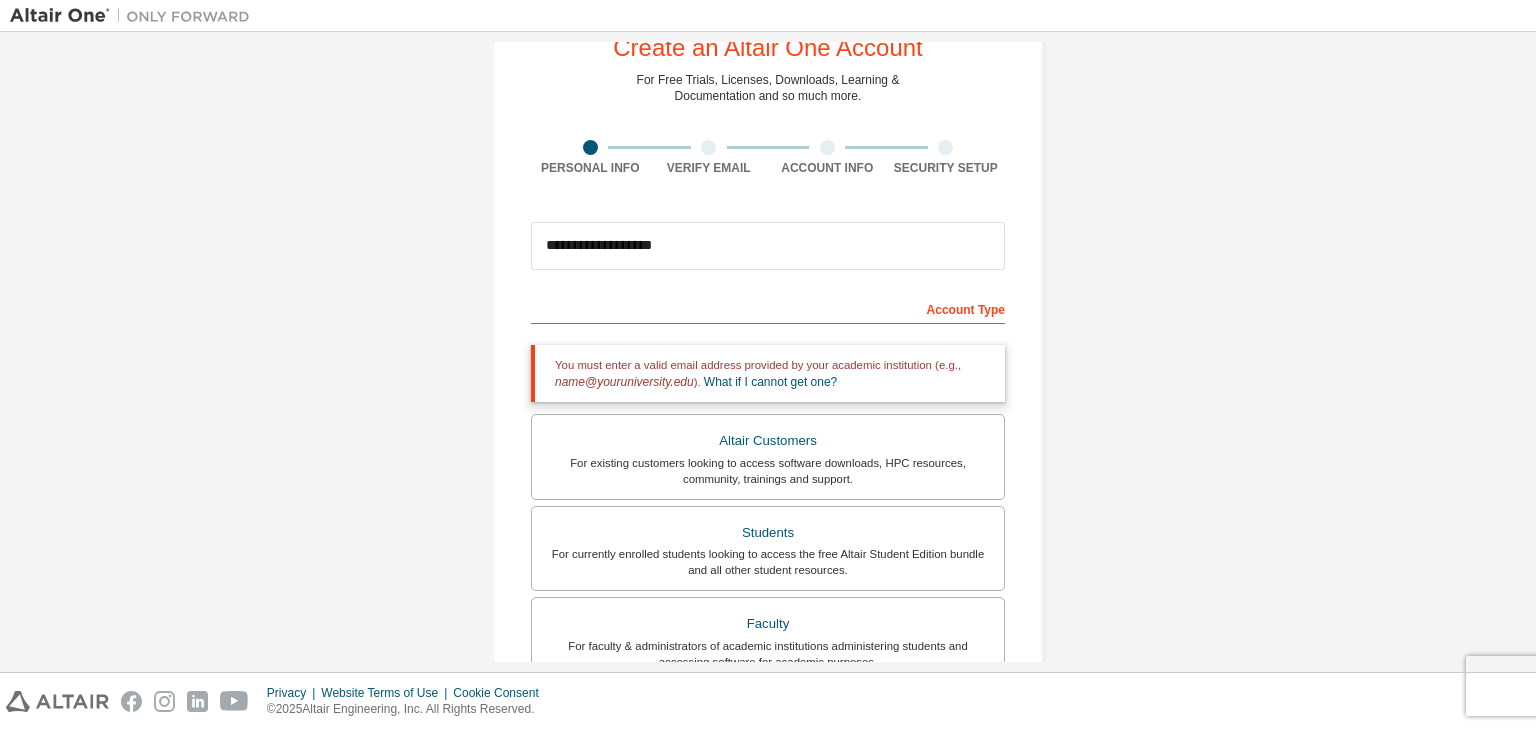 scroll, scrollTop: 67, scrollLeft: 0, axis: vertical 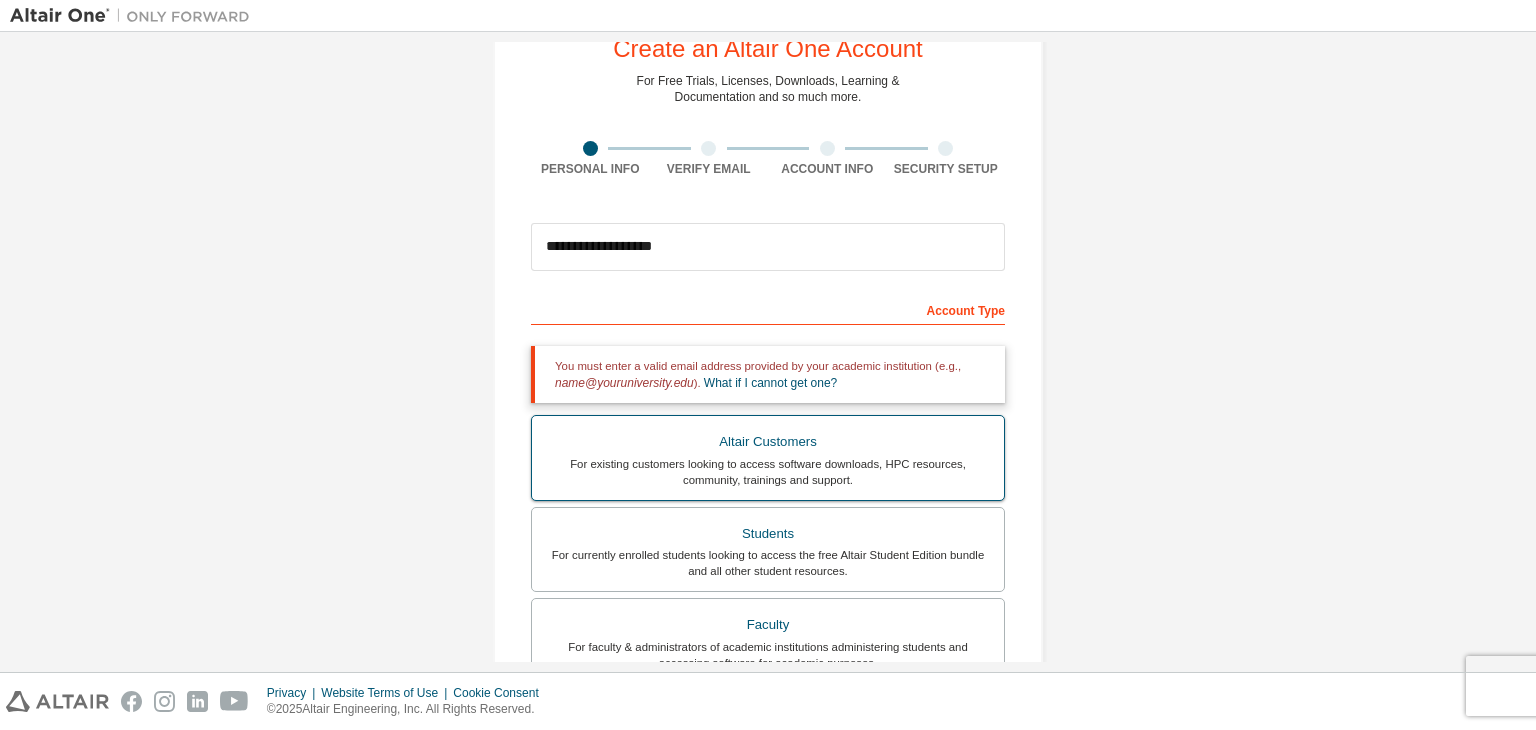 click on "Altair Customers" at bounding box center [768, 442] 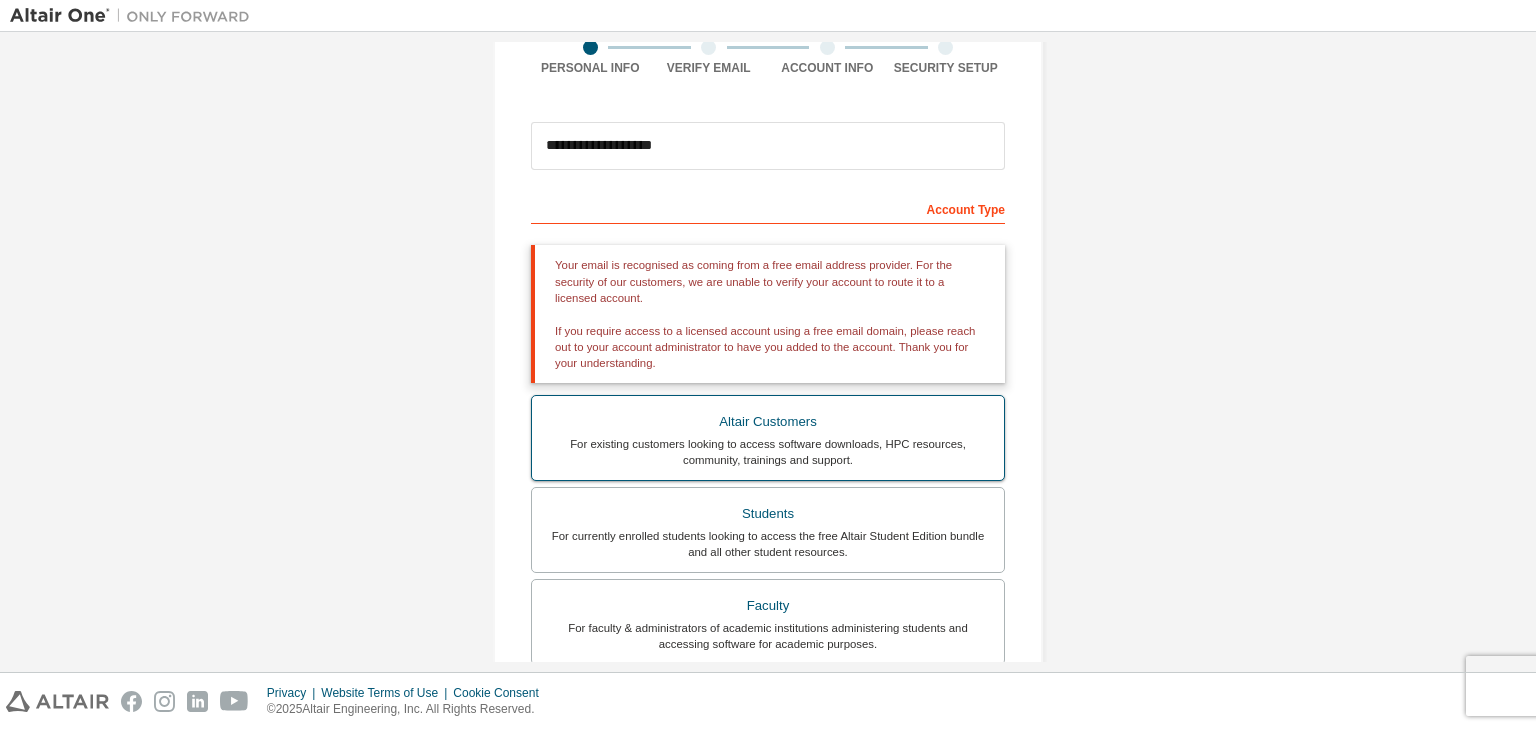 scroll, scrollTop: 166, scrollLeft: 0, axis: vertical 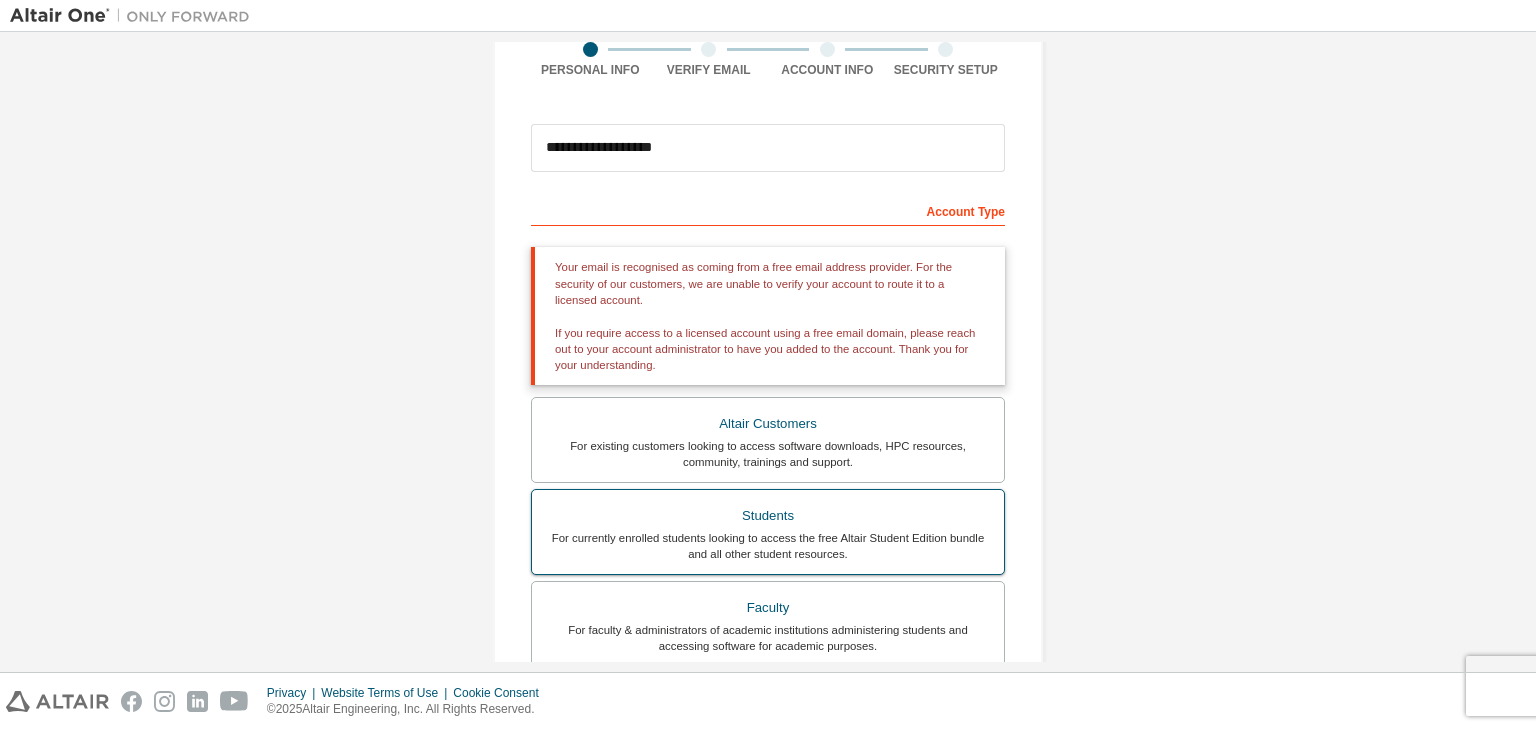 click on "For currently enrolled students looking to access the free Altair Student Edition bundle and all other student resources." at bounding box center (768, 546) 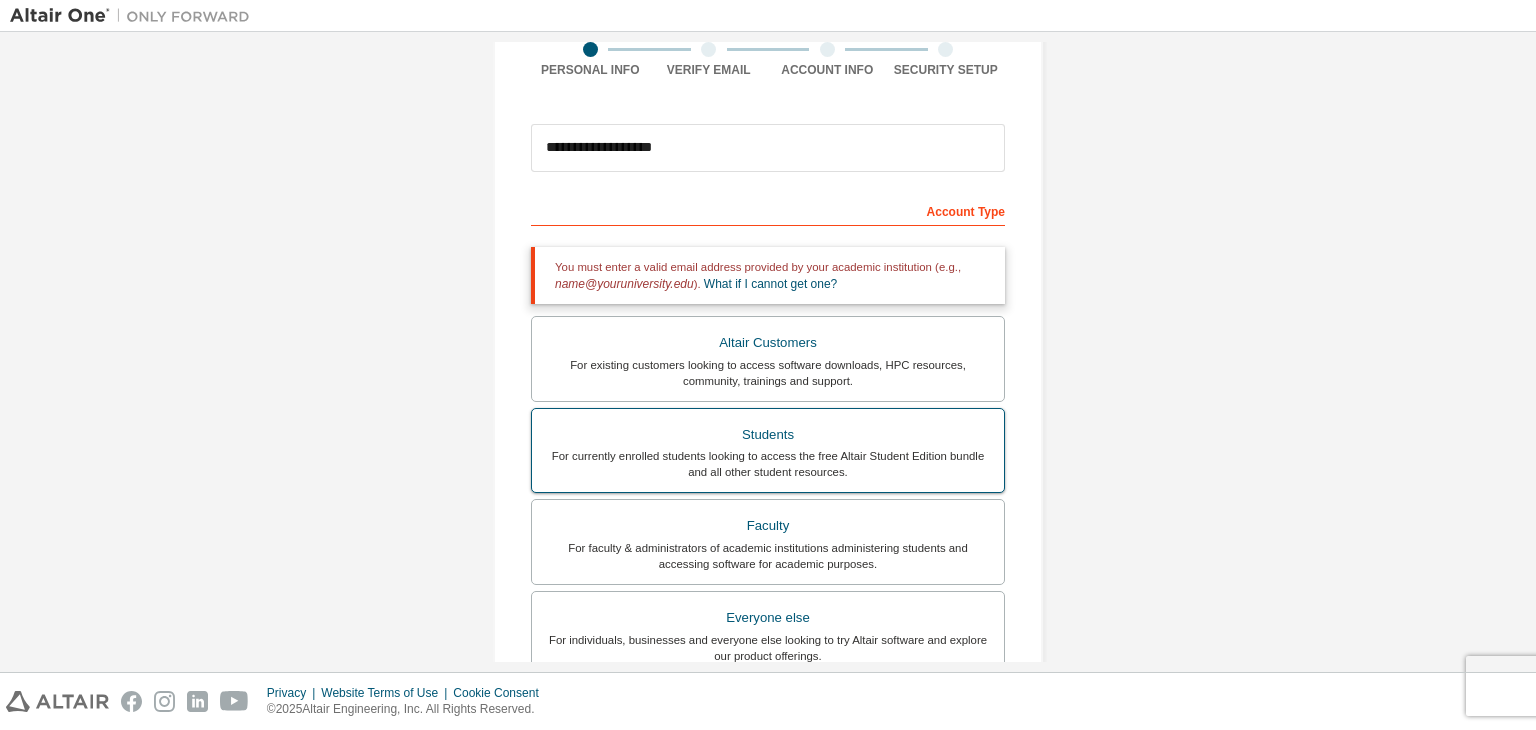 click on "For currently enrolled students looking to access the free Altair Student Edition bundle and all other student resources." at bounding box center [768, 464] 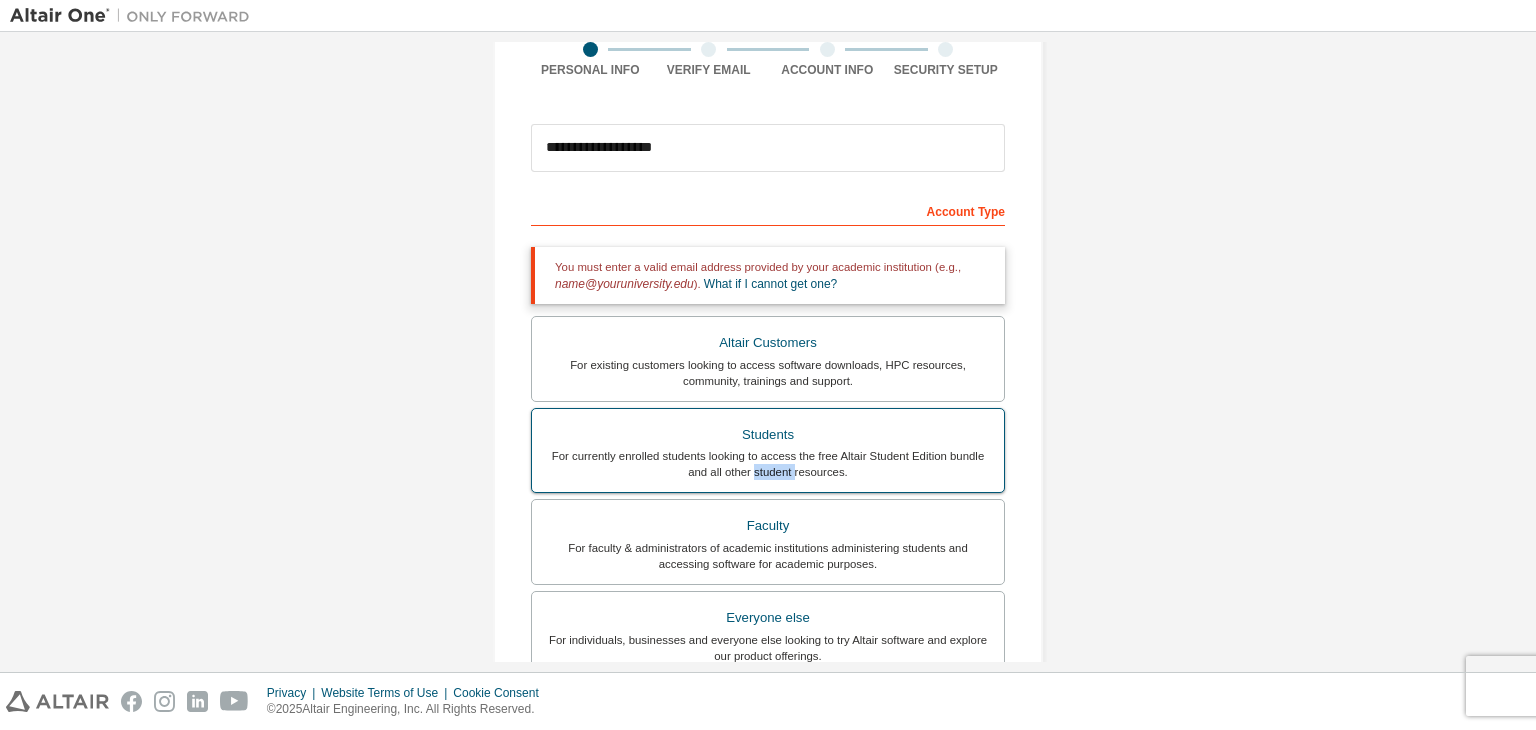 click on "For currently enrolled students looking to access the free Altair Student Edition bundle and all other student resources." at bounding box center [768, 464] 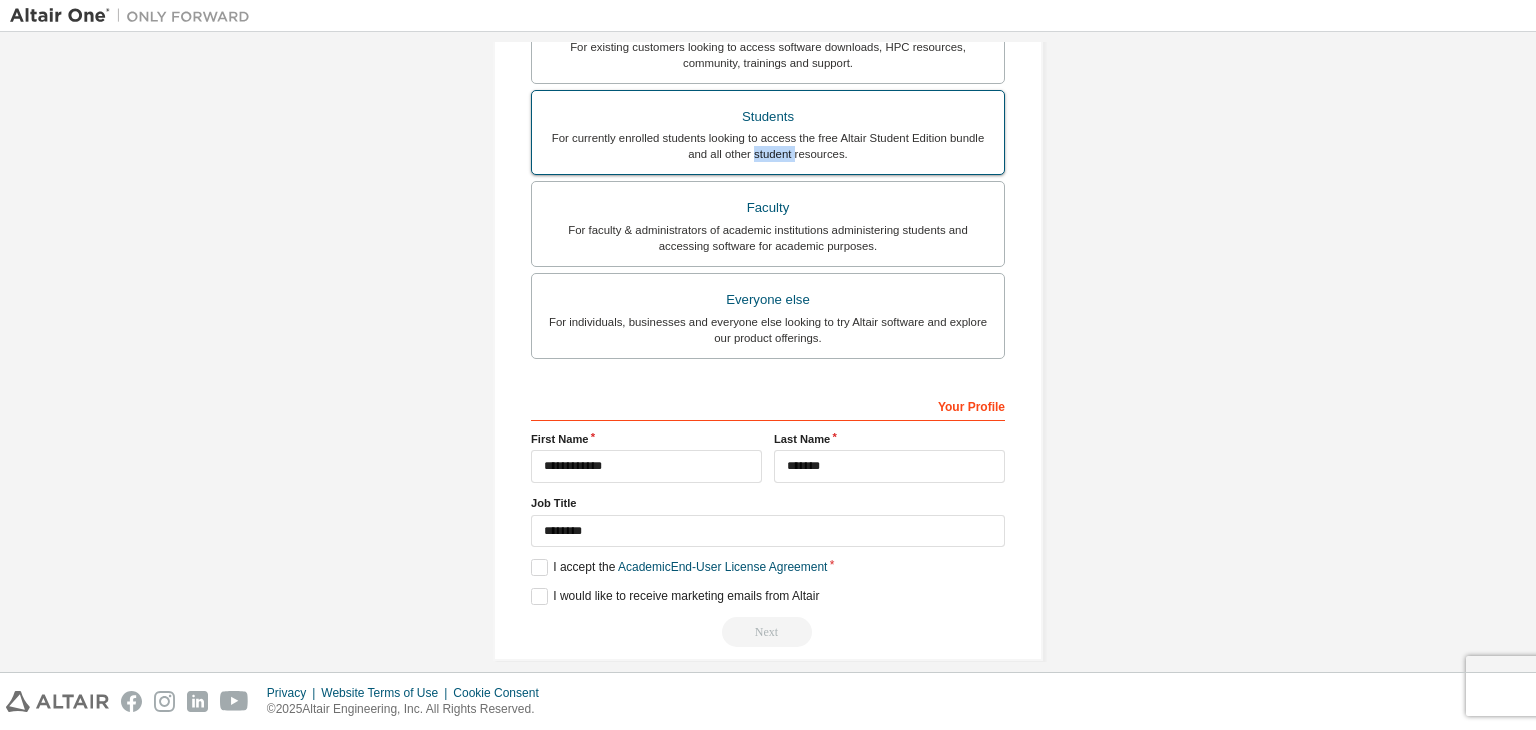 scroll, scrollTop: 504, scrollLeft: 0, axis: vertical 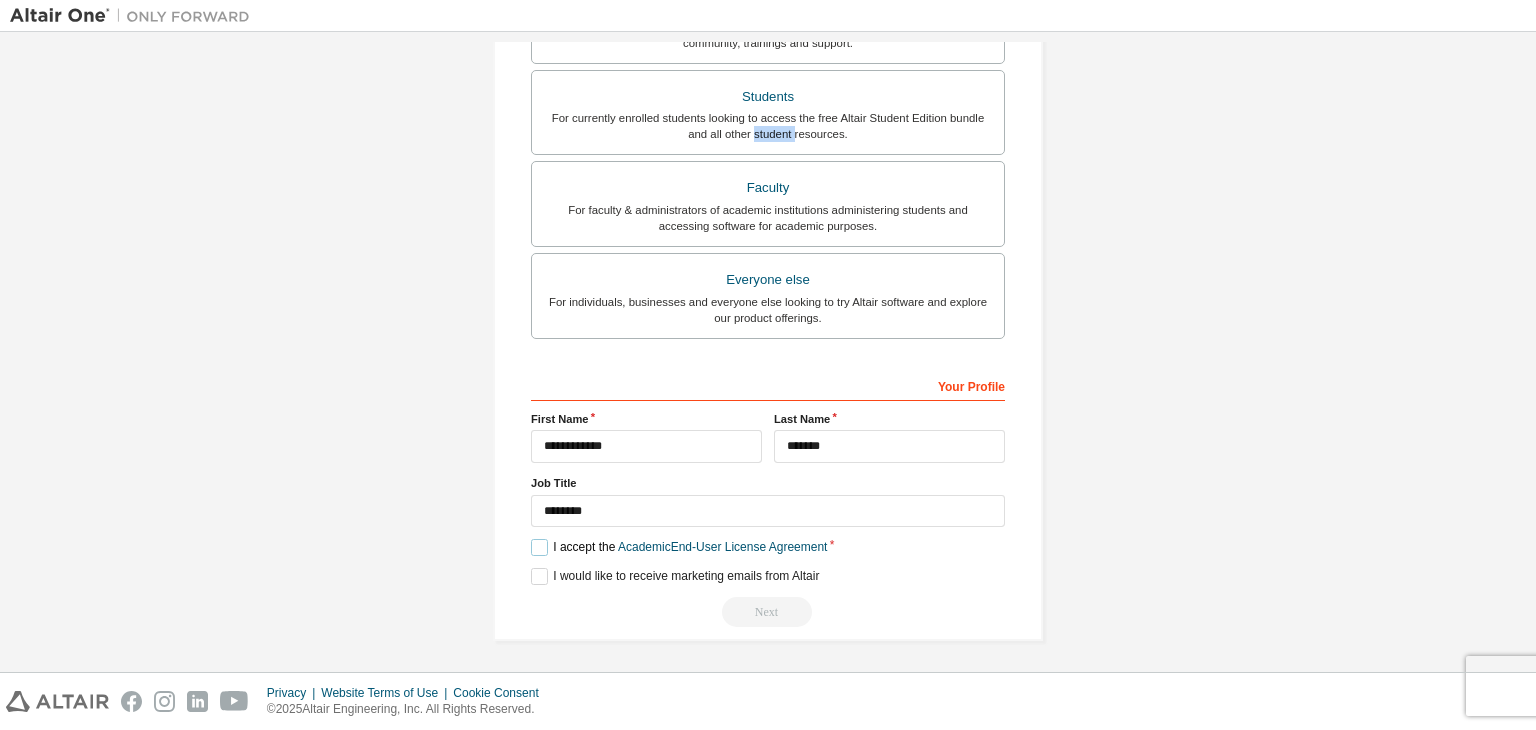 click on "I accept the   Academic   End-User License Agreement" at bounding box center [679, 547] 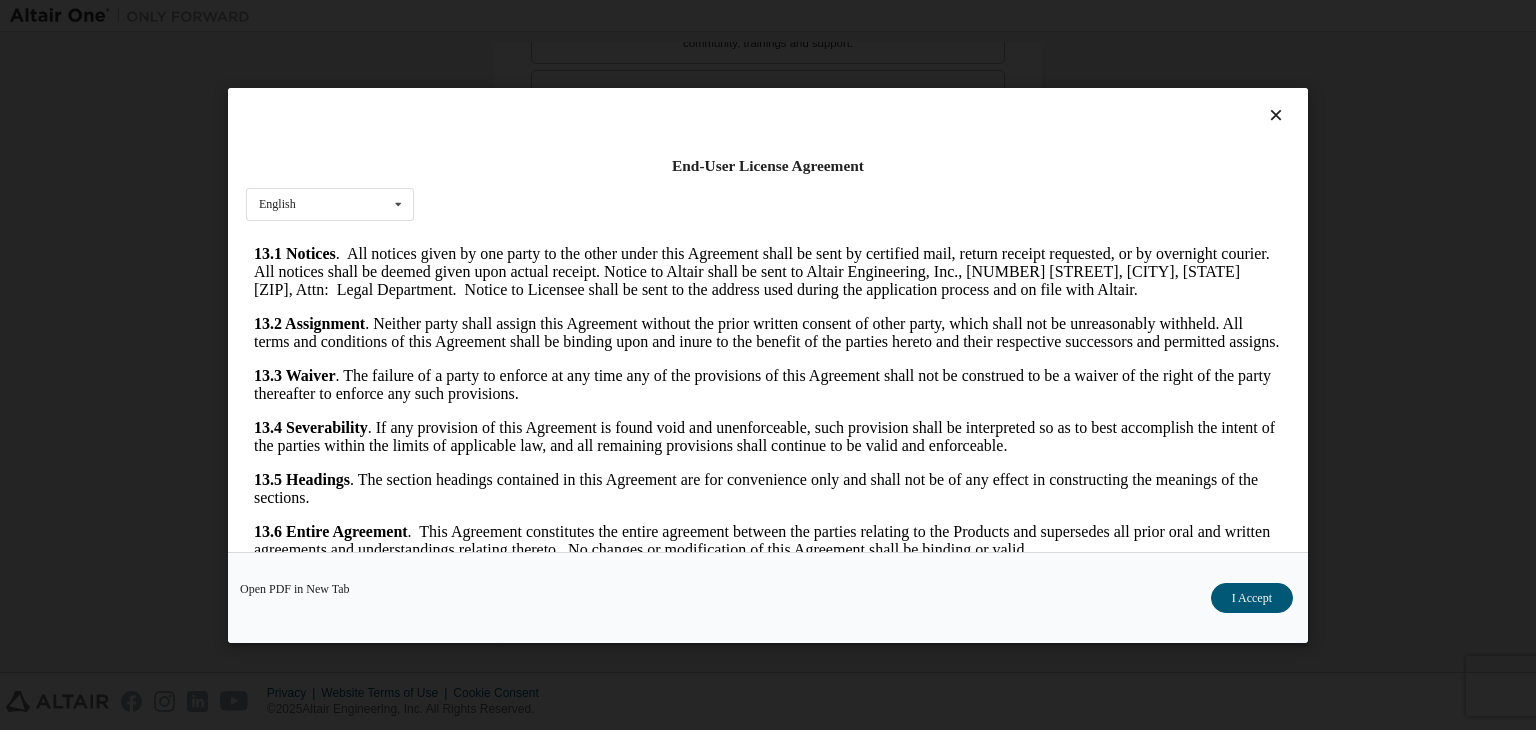 scroll, scrollTop: 3341, scrollLeft: 0, axis: vertical 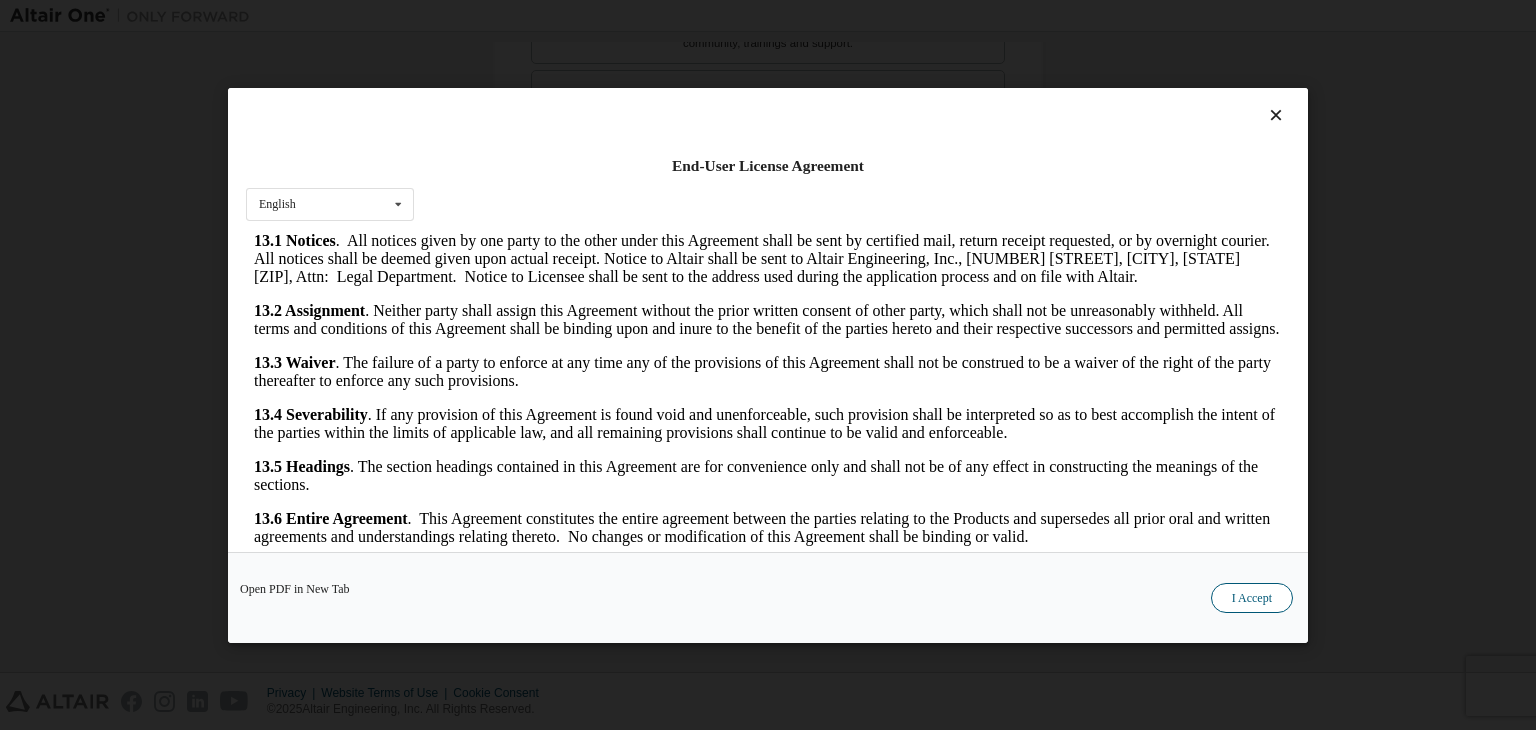 click on "I Accept" at bounding box center (1252, 598) 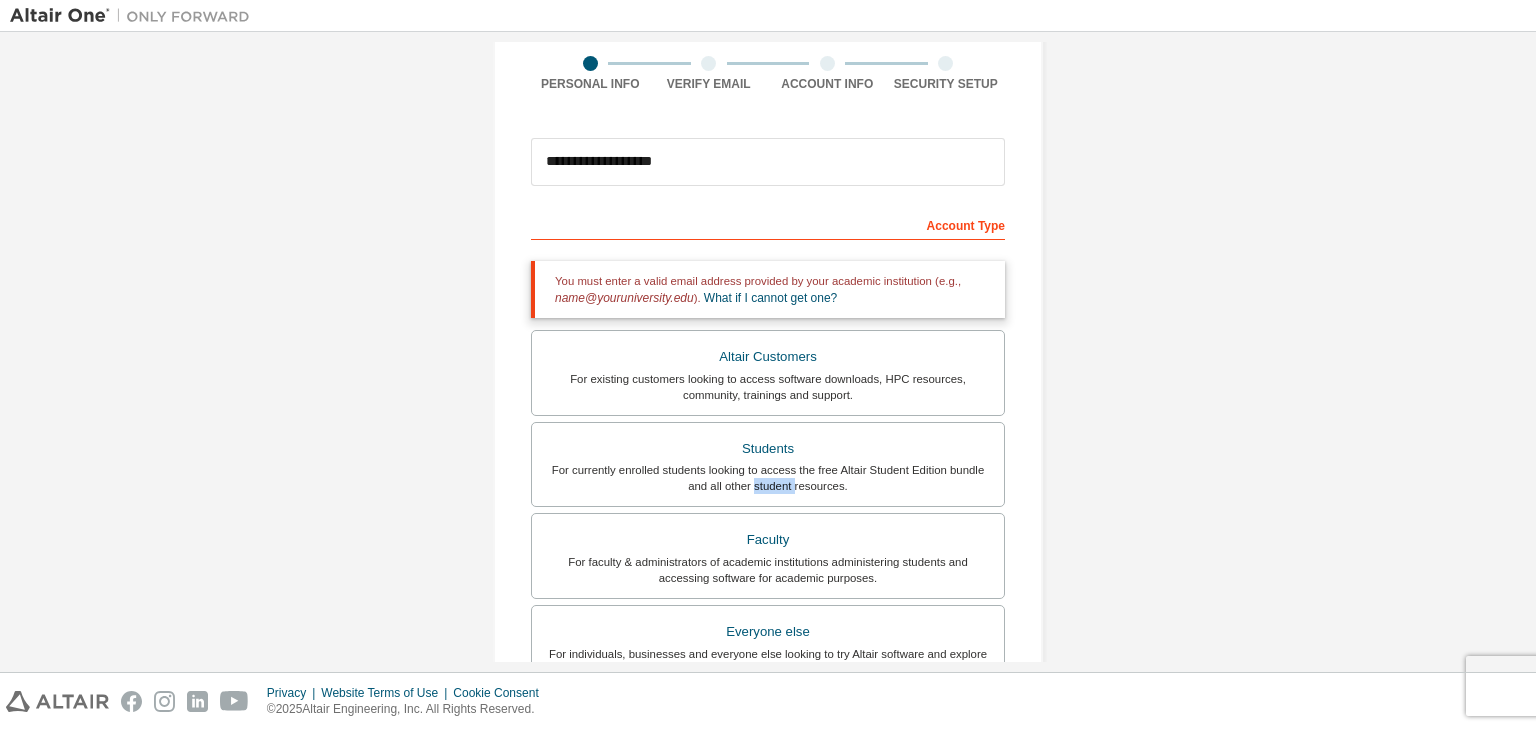 scroll, scrollTop: 5, scrollLeft: 0, axis: vertical 